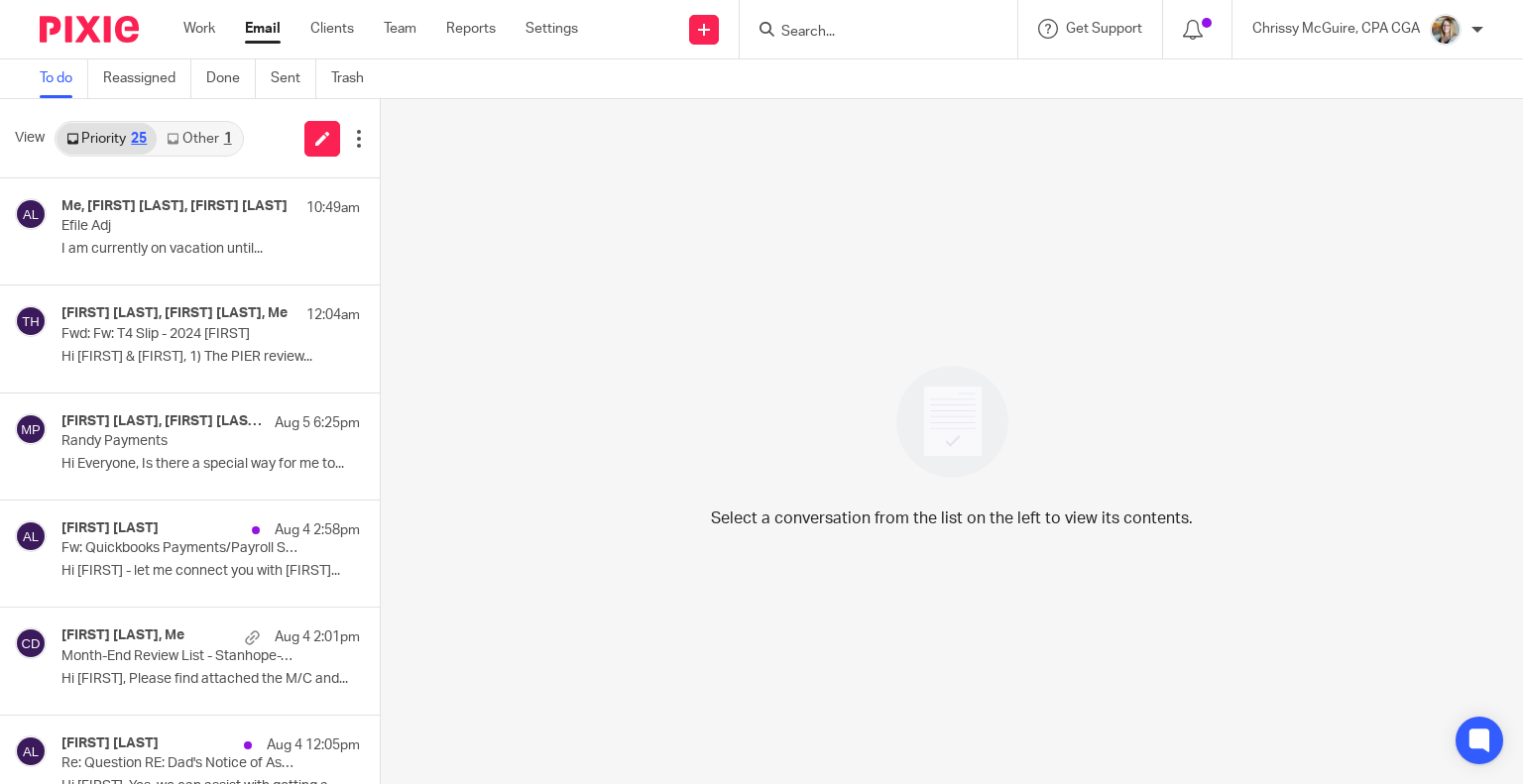 scroll, scrollTop: 0, scrollLeft: 0, axis: both 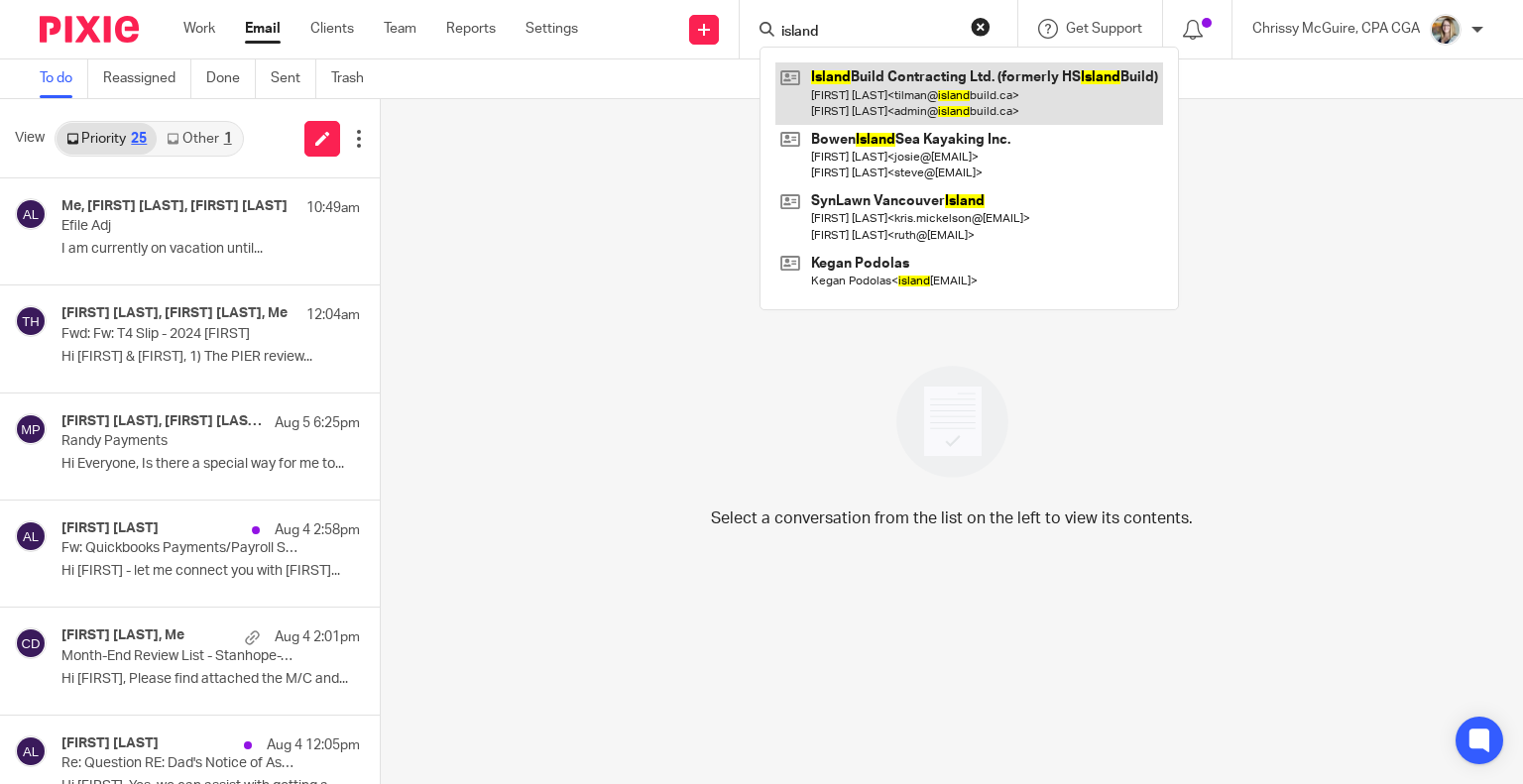 type on "island" 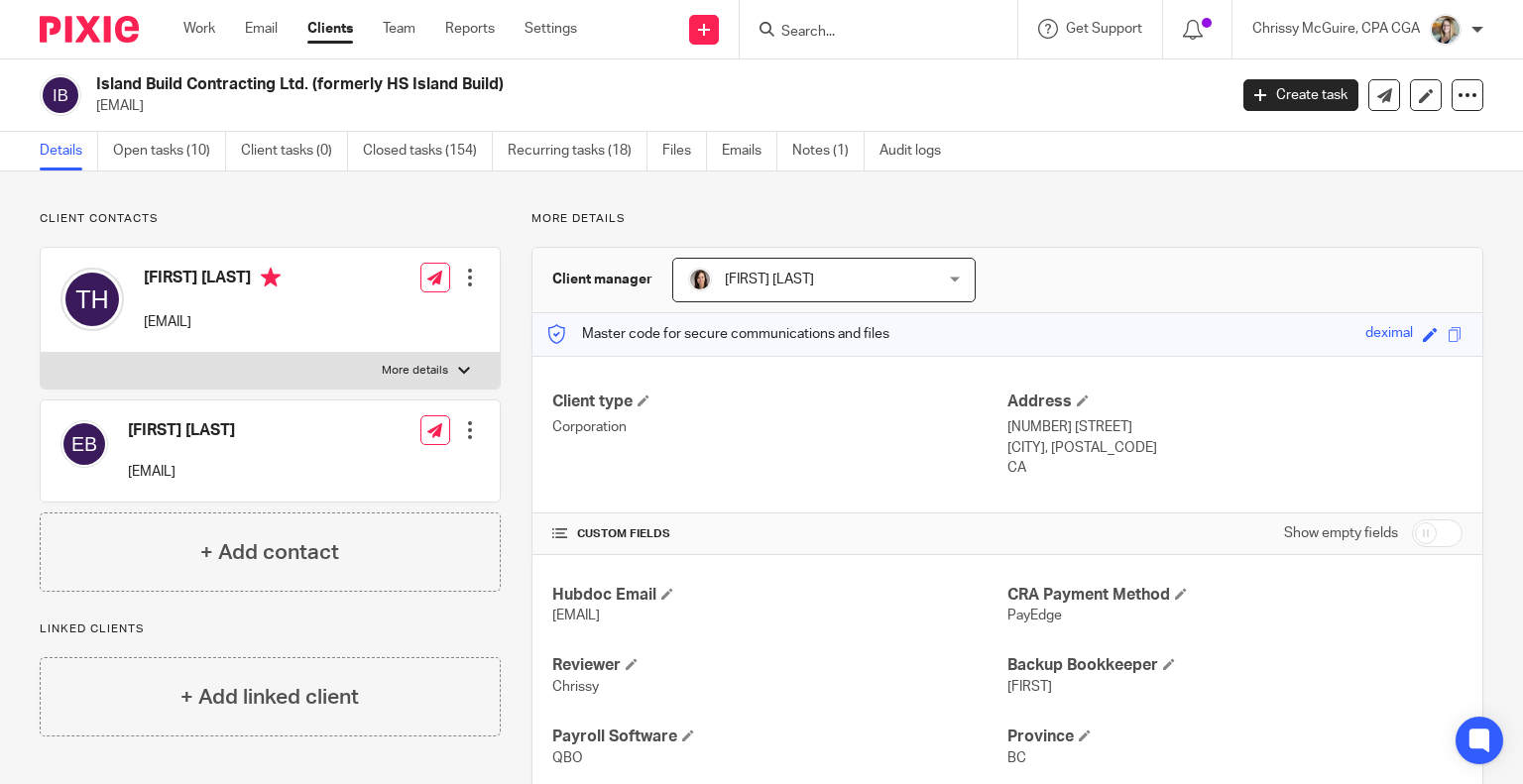 scroll, scrollTop: 0, scrollLeft: 0, axis: both 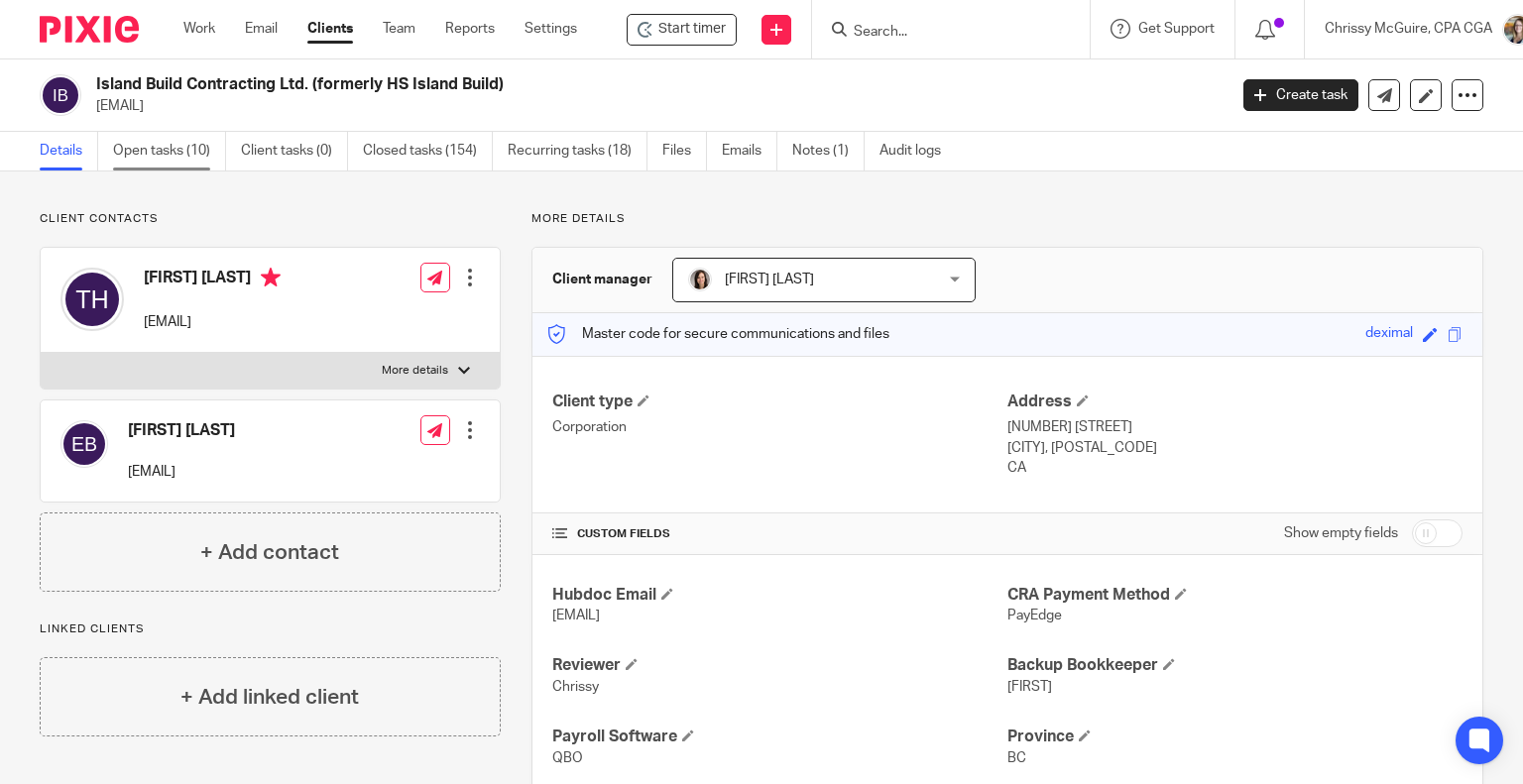 click on "Open tasks (10)" at bounding box center (170, 151) 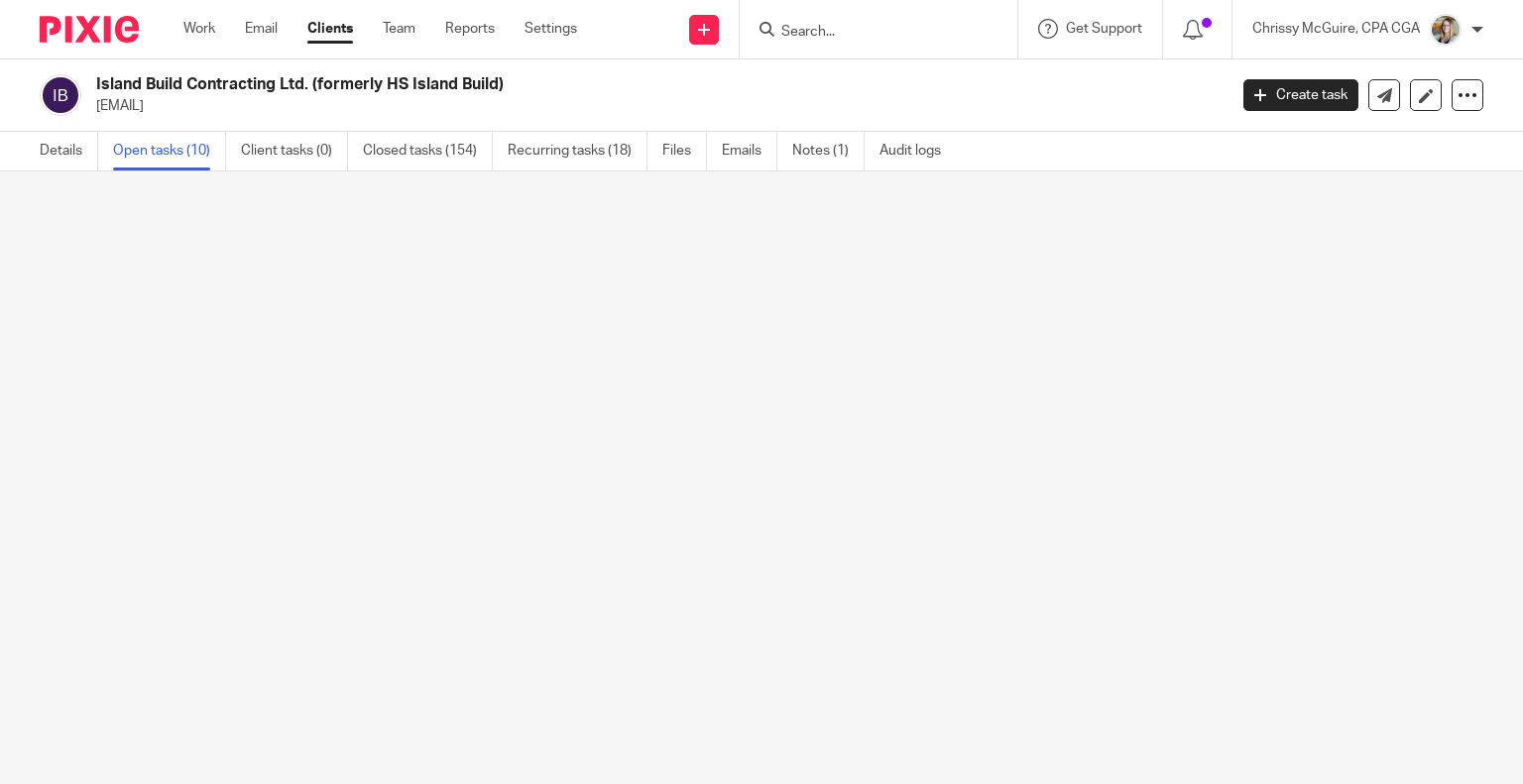 scroll, scrollTop: 0, scrollLeft: 0, axis: both 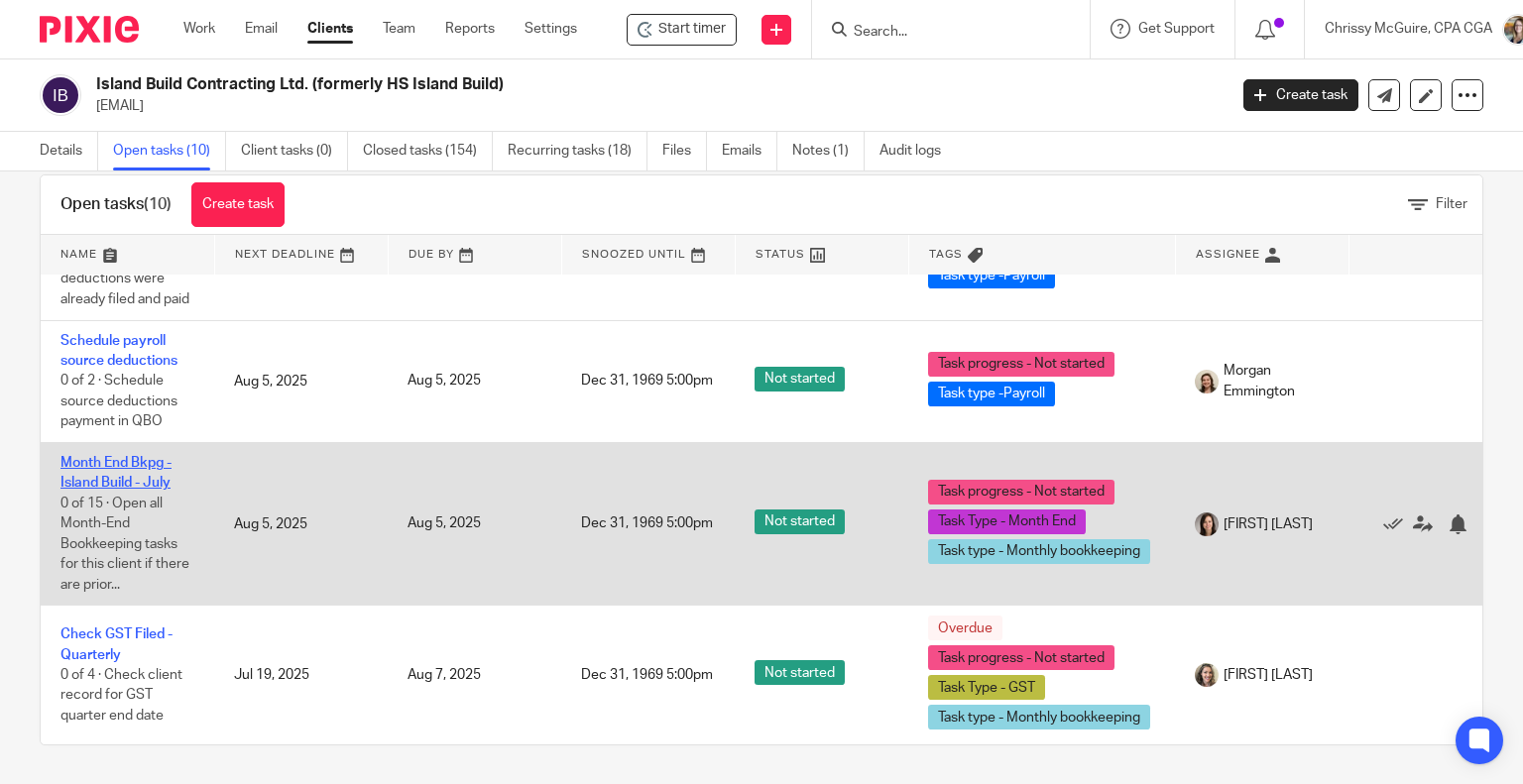 click on "Month End Bkpg - Island Build - July" at bounding box center (116, 473) 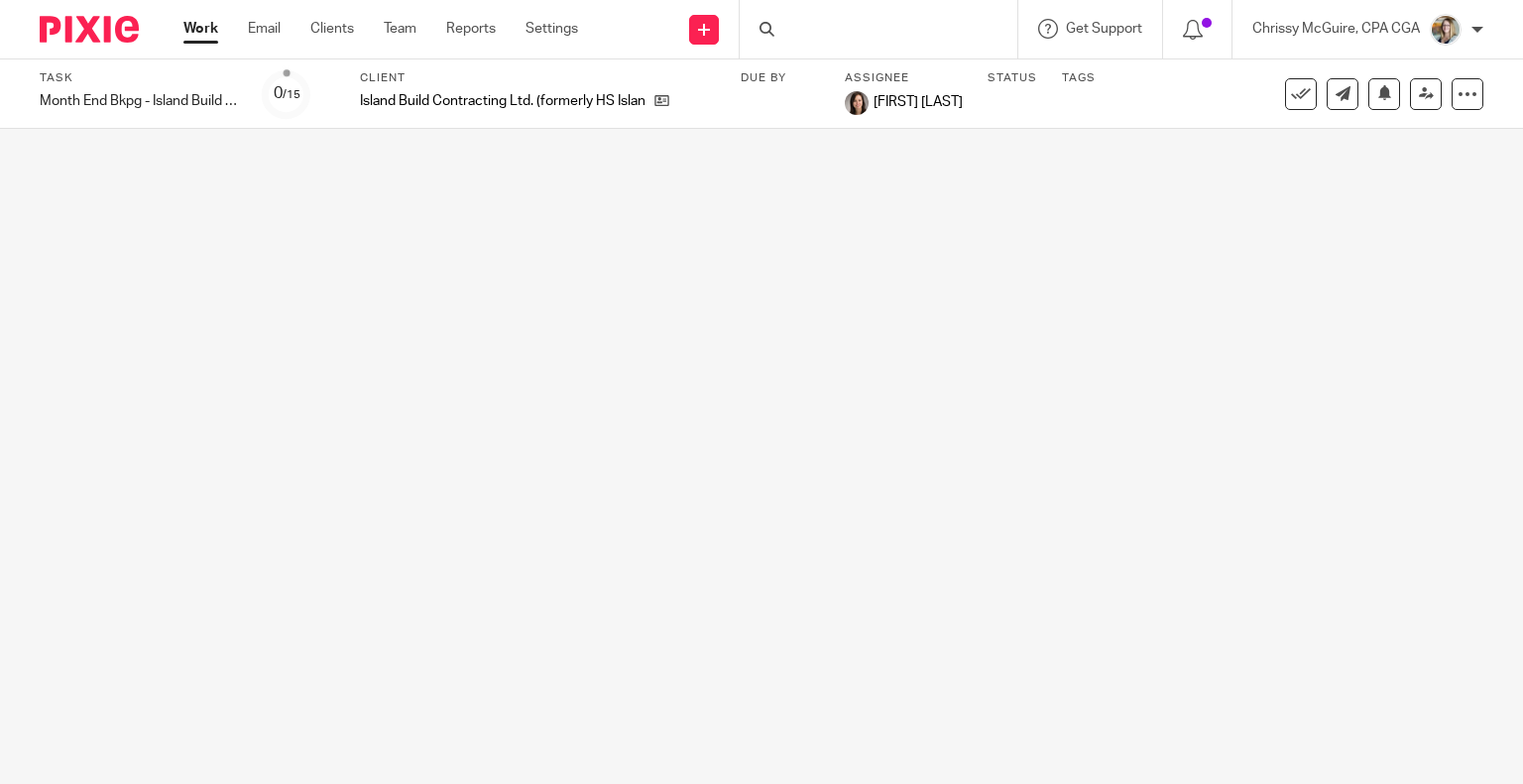 scroll, scrollTop: 0, scrollLeft: 0, axis: both 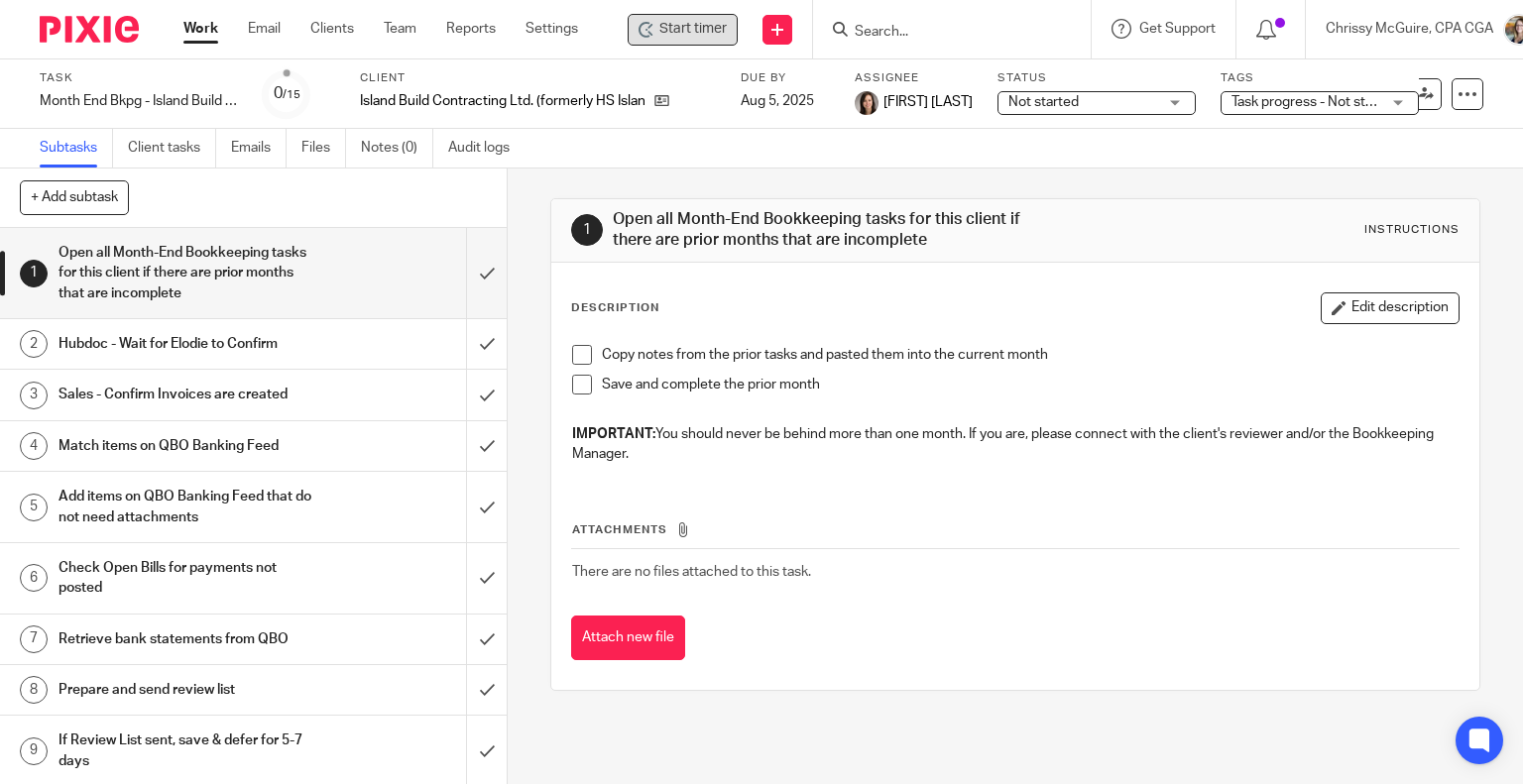 click on "Start timer" at bounding box center (693, 29) 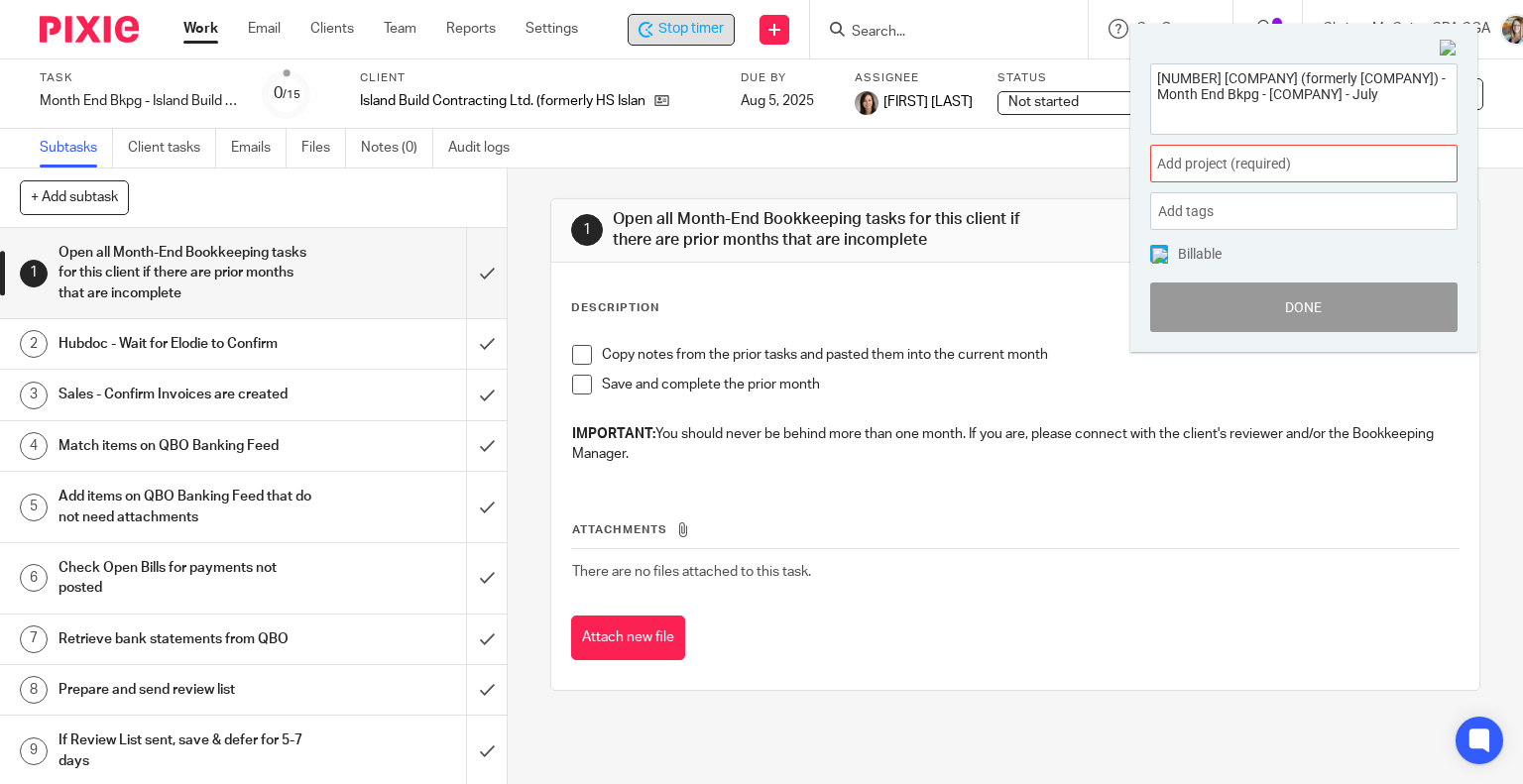 click on "Add project (required) :" at bounding box center [1282, 164] 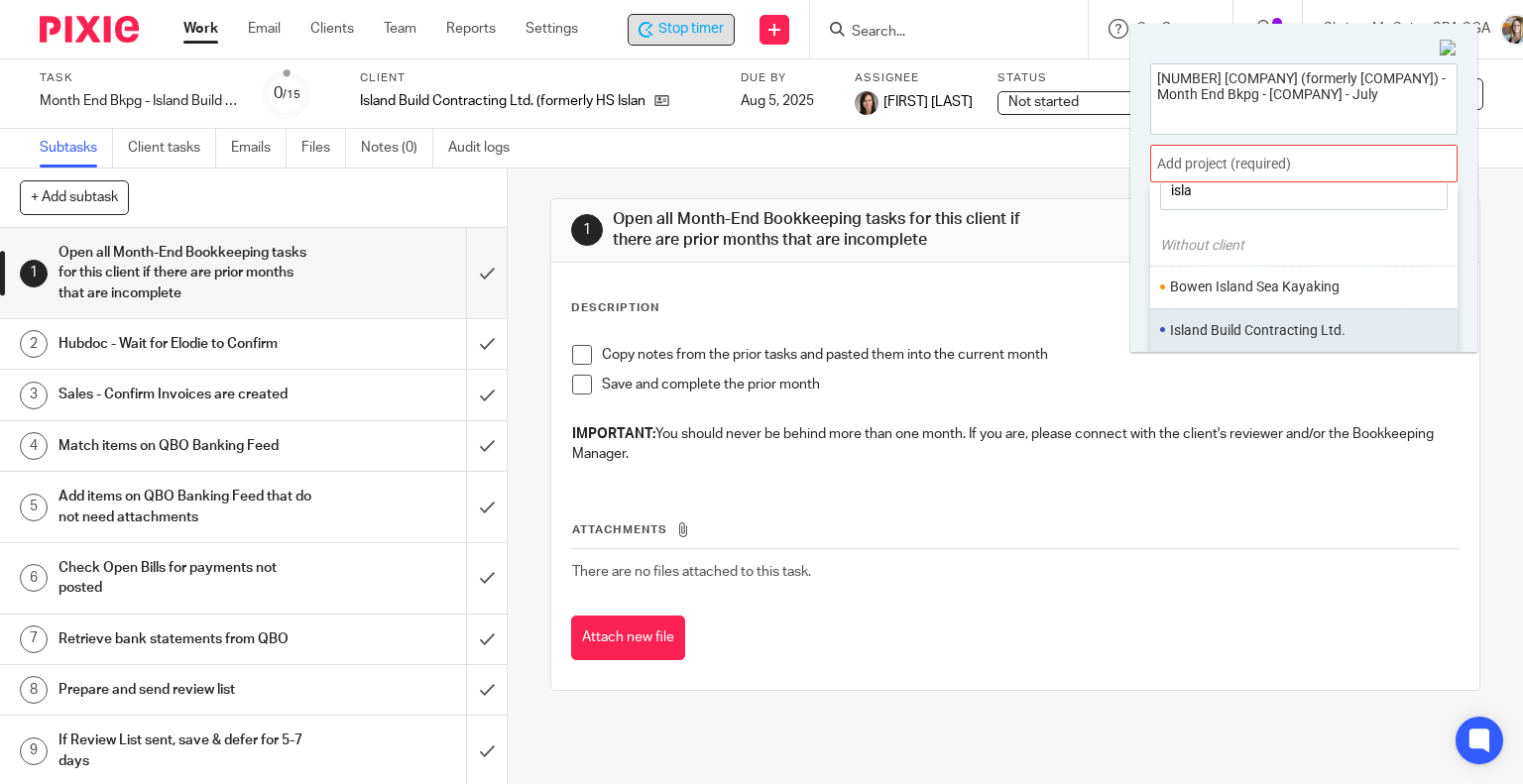 scroll, scrollTop: 53, scrollLeft: 0, axis: vertical 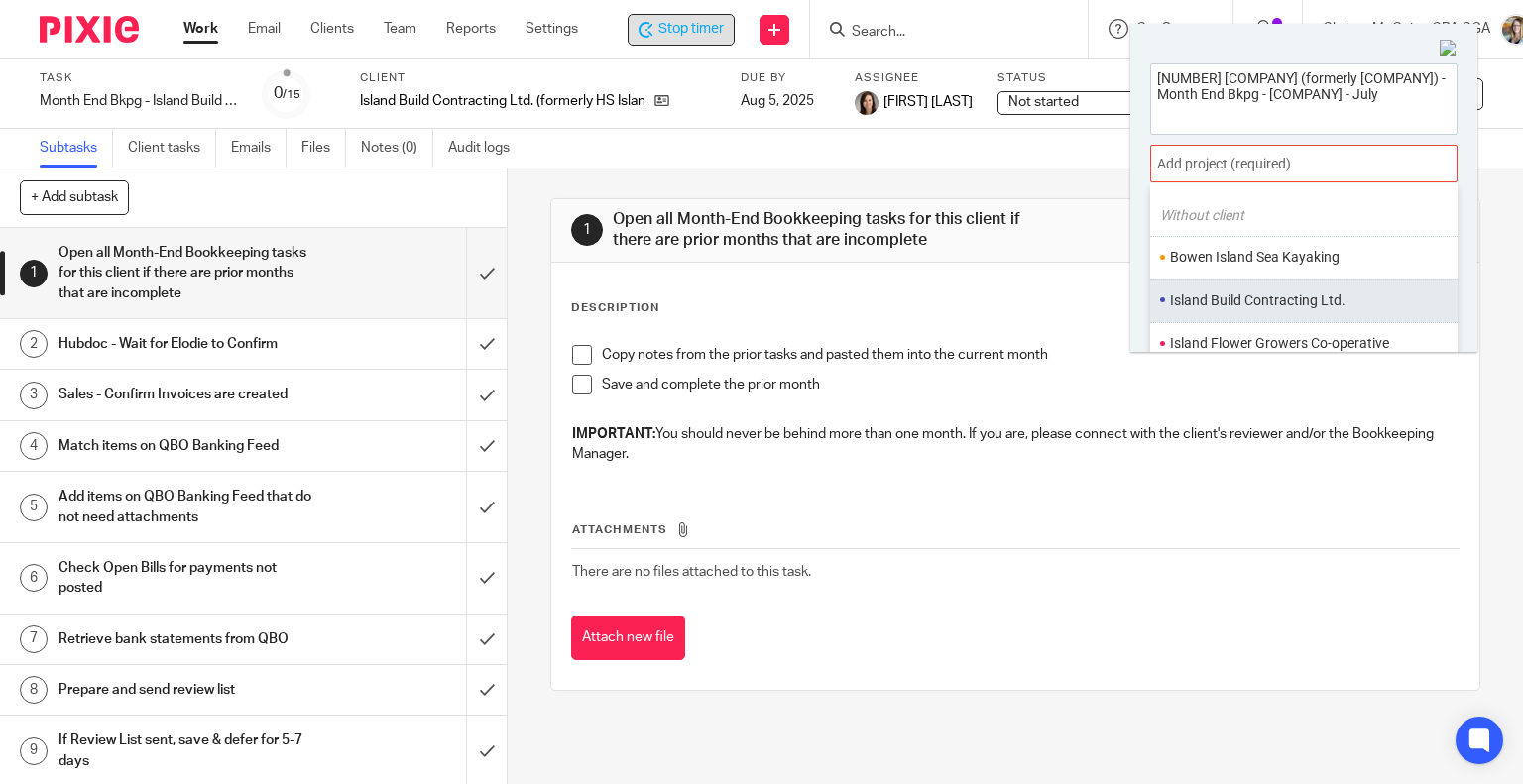 type on "isla" 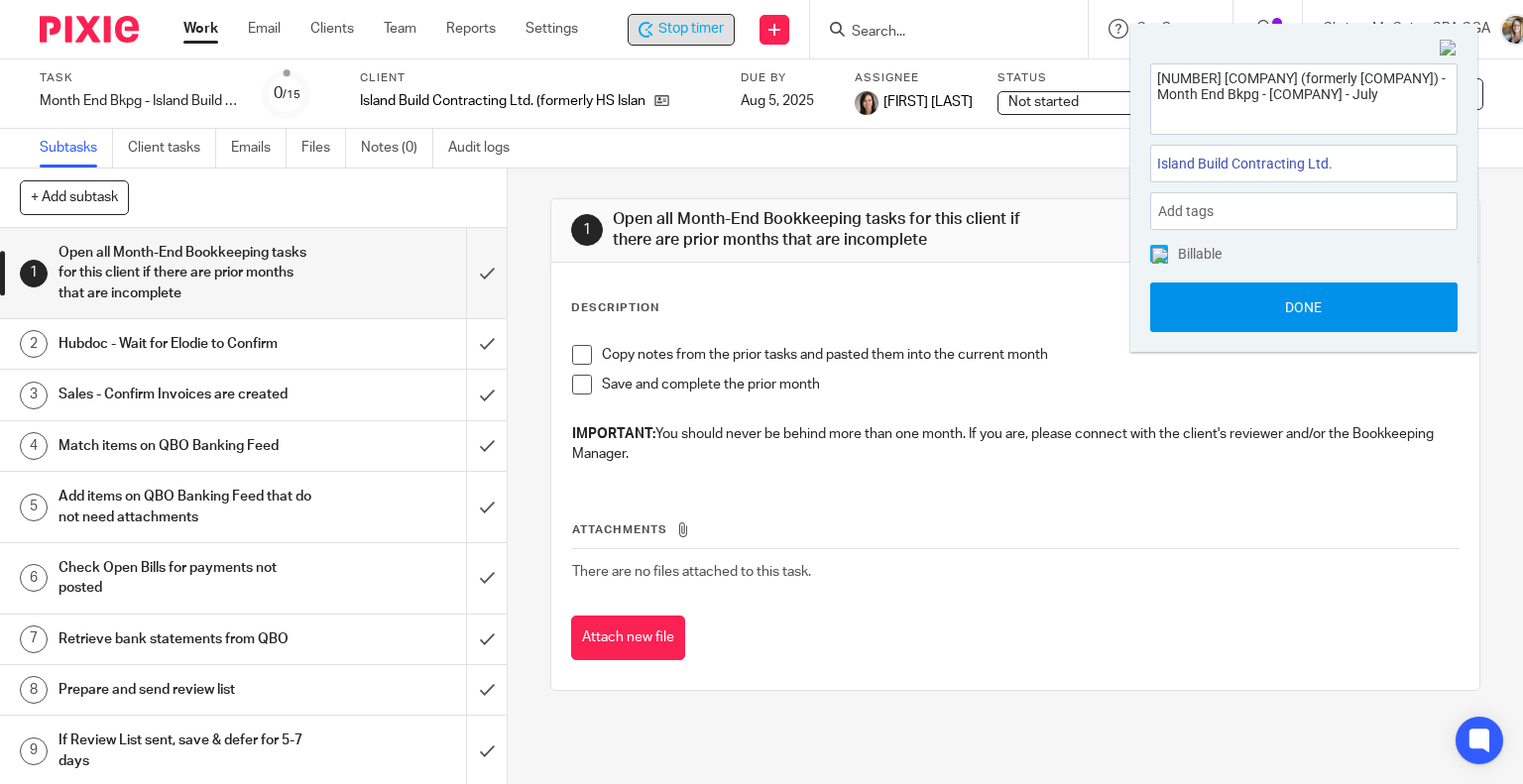 click on "Done" at bounding box center [1304, 307] 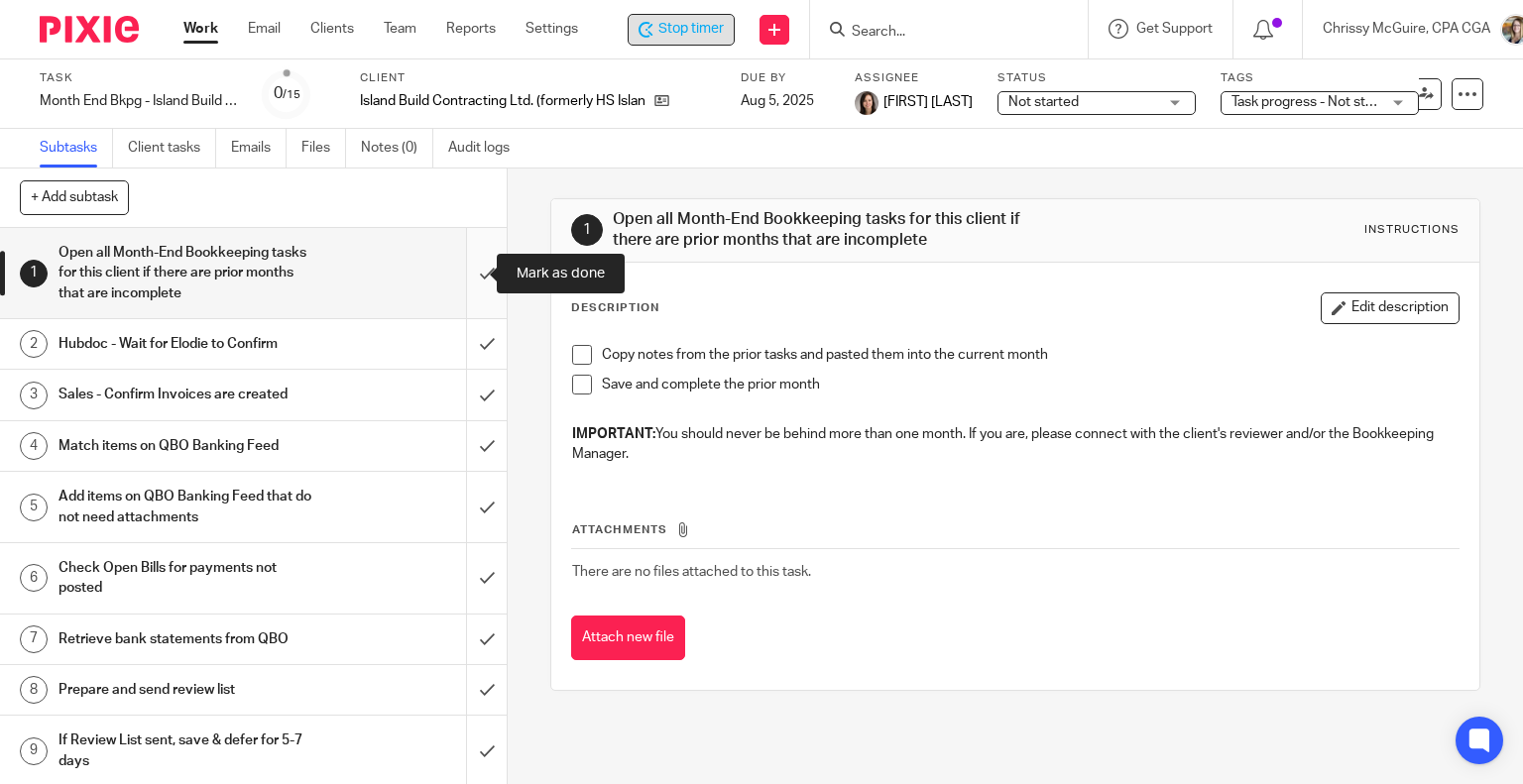 click at bounding box center [253, 273] 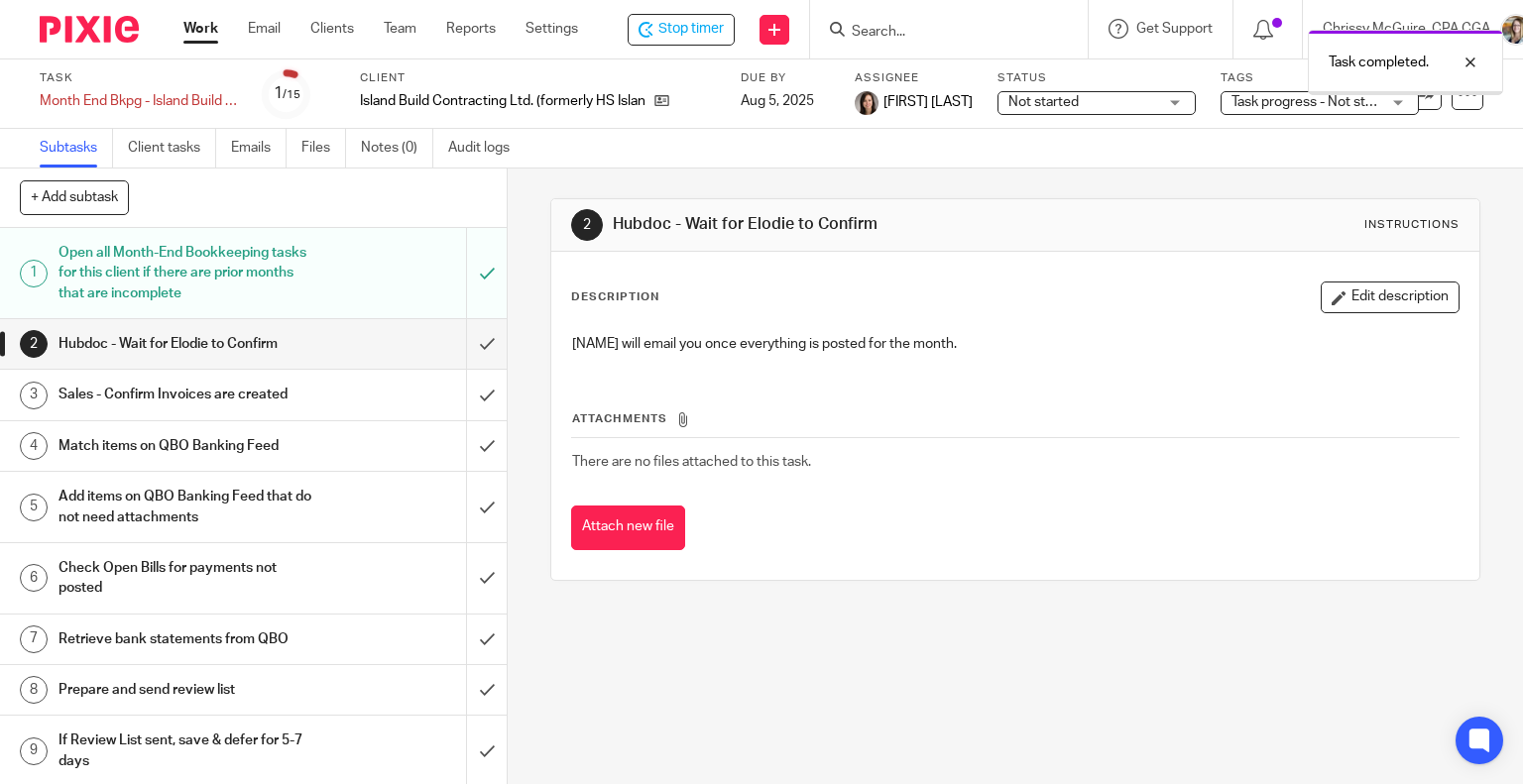 click on "Not started" at bounding box center [1083, 102] 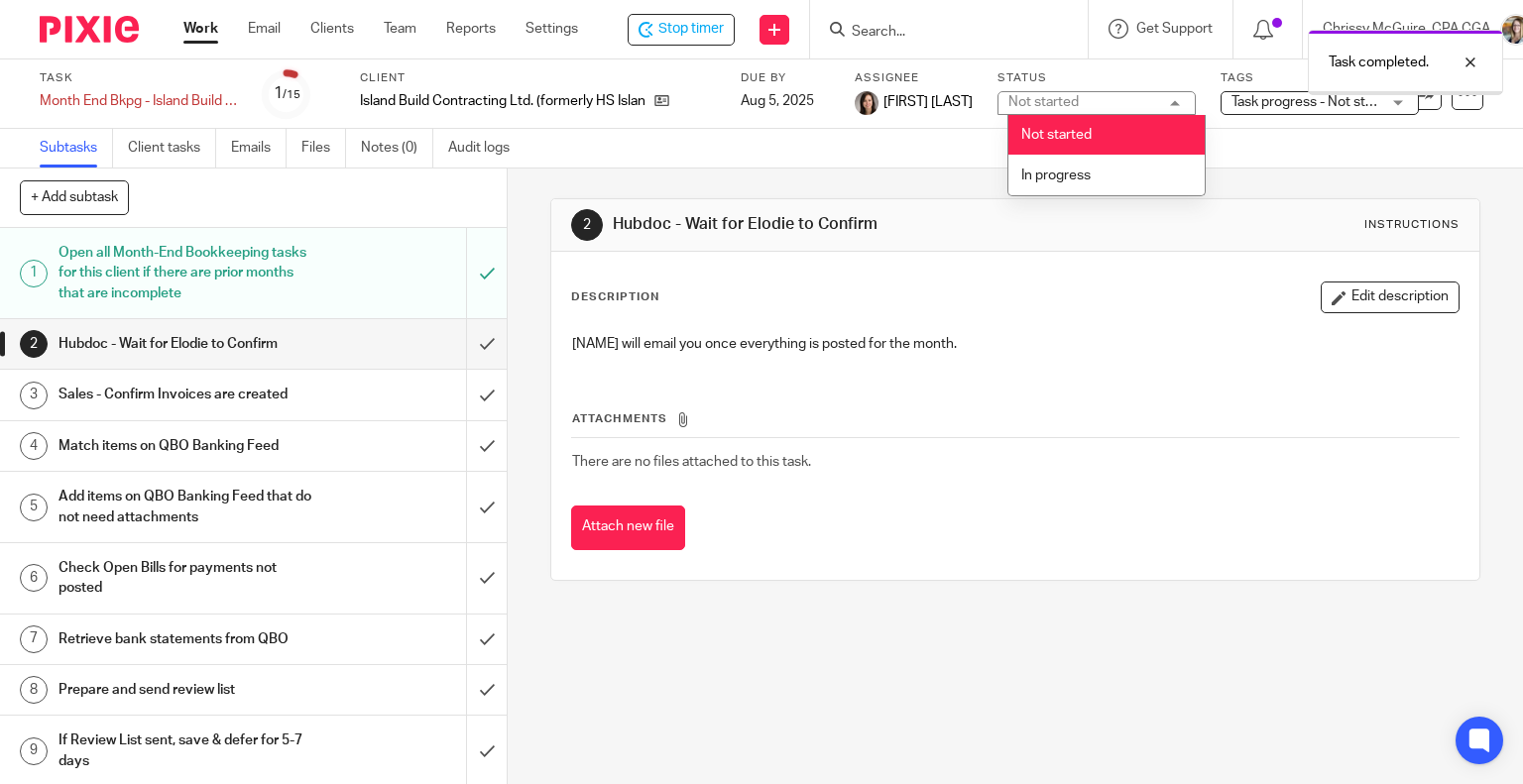 scroll, scrollTop: 0, scrollLeft: 0, axis: both 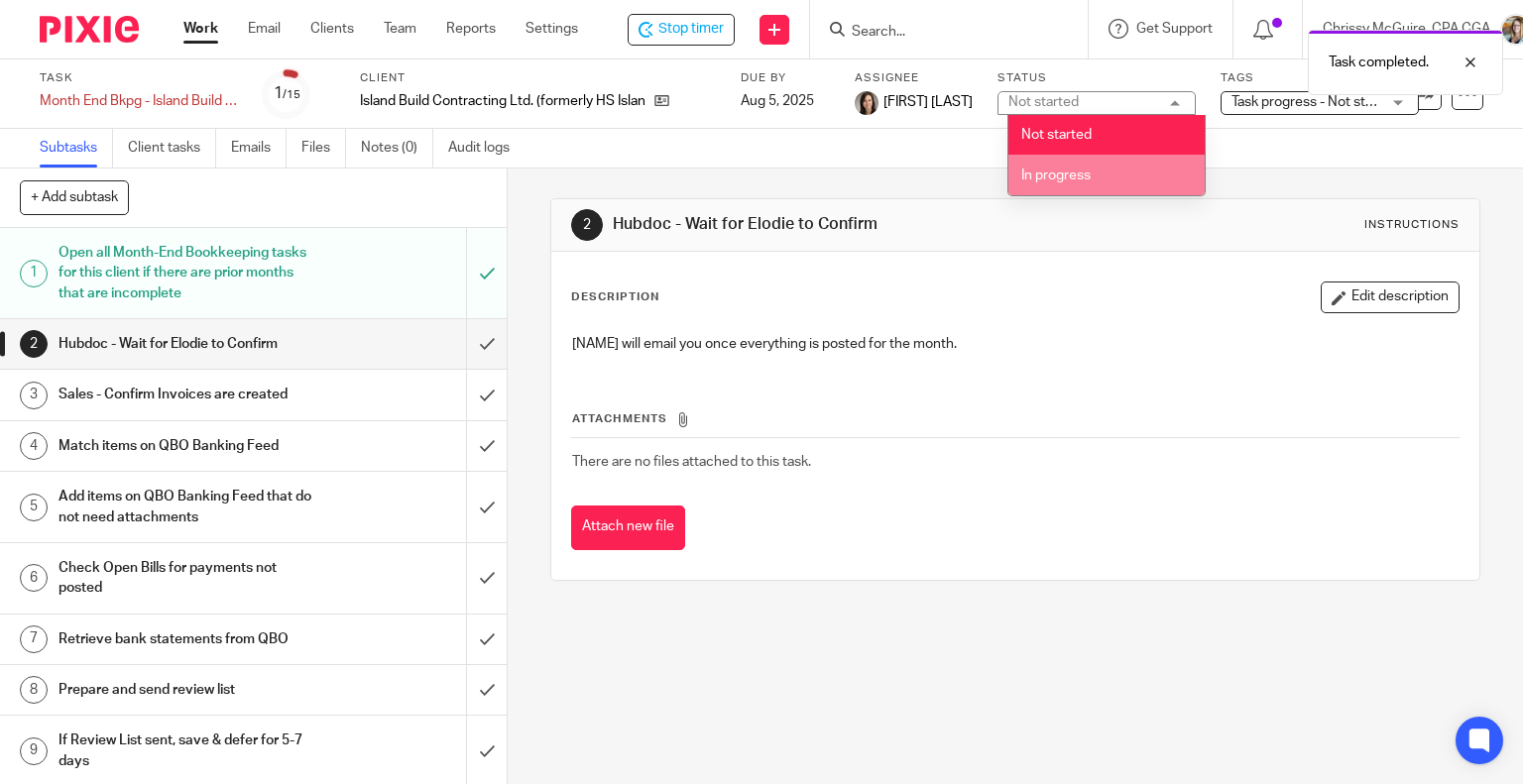 click on "In progress" at bounding box center [1107, 174] 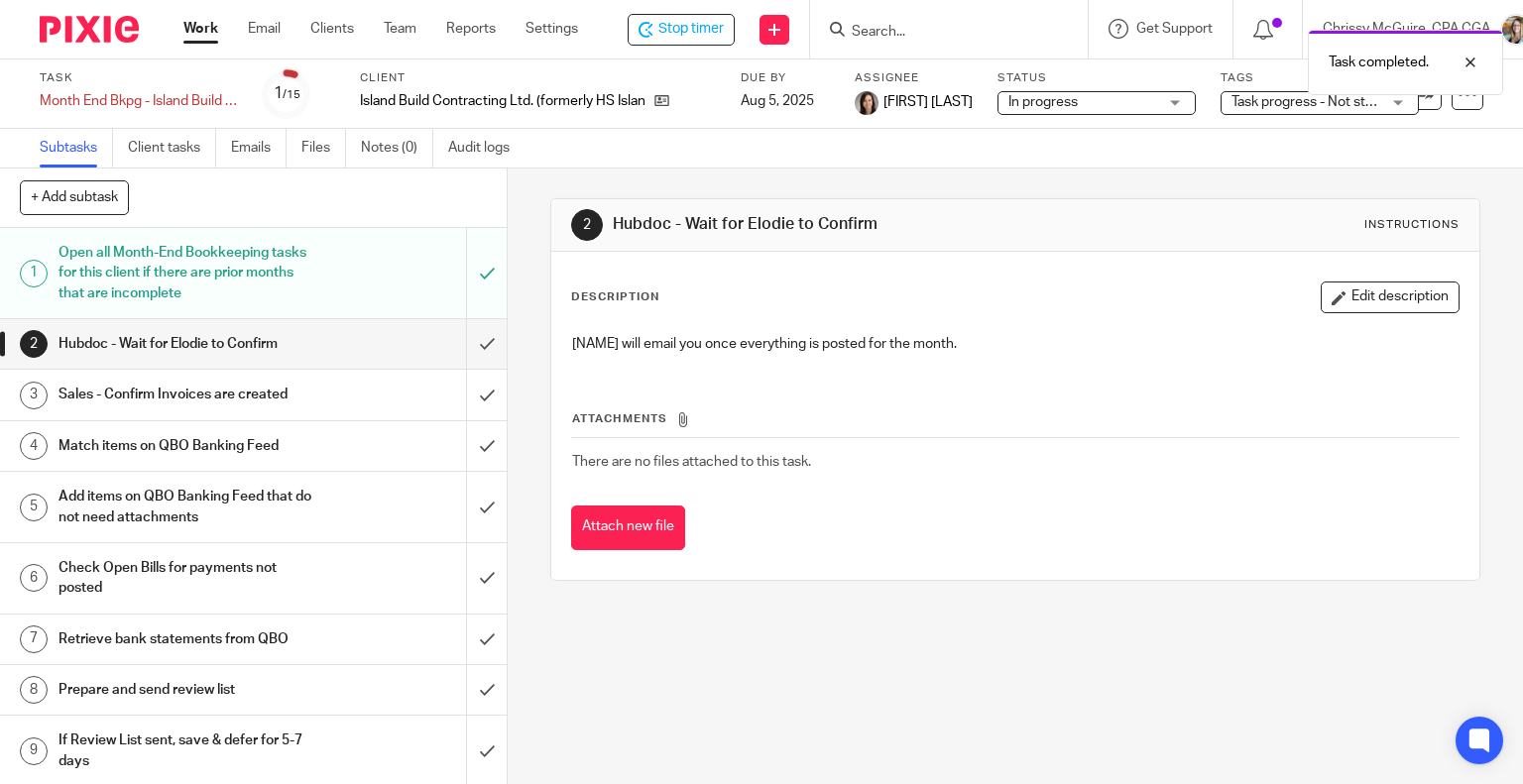 click on "Task progress - Not started + 2" at bounding box center (1326, 102) 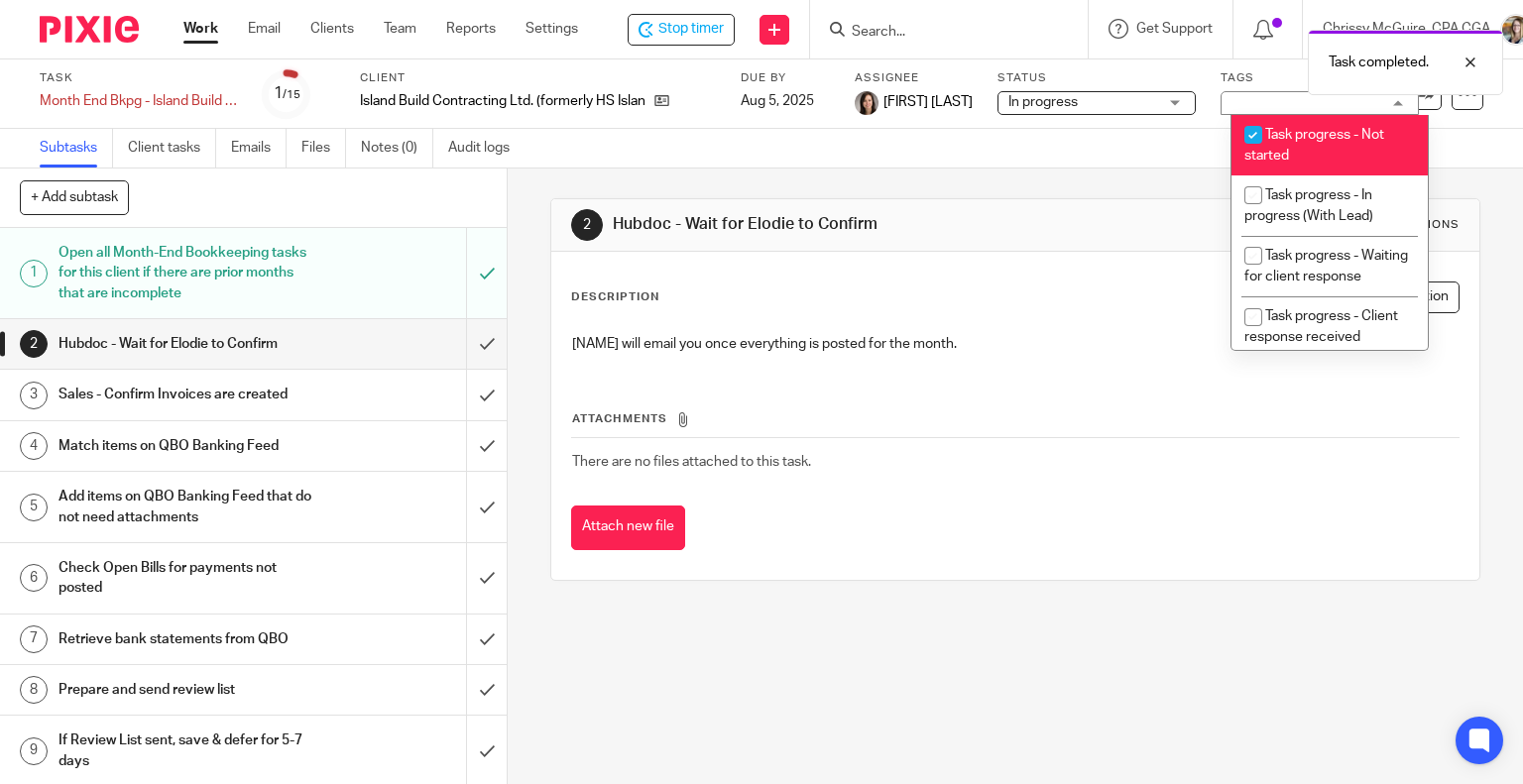 click on "Task progress - Not started" at bounding box center (1314, 145) 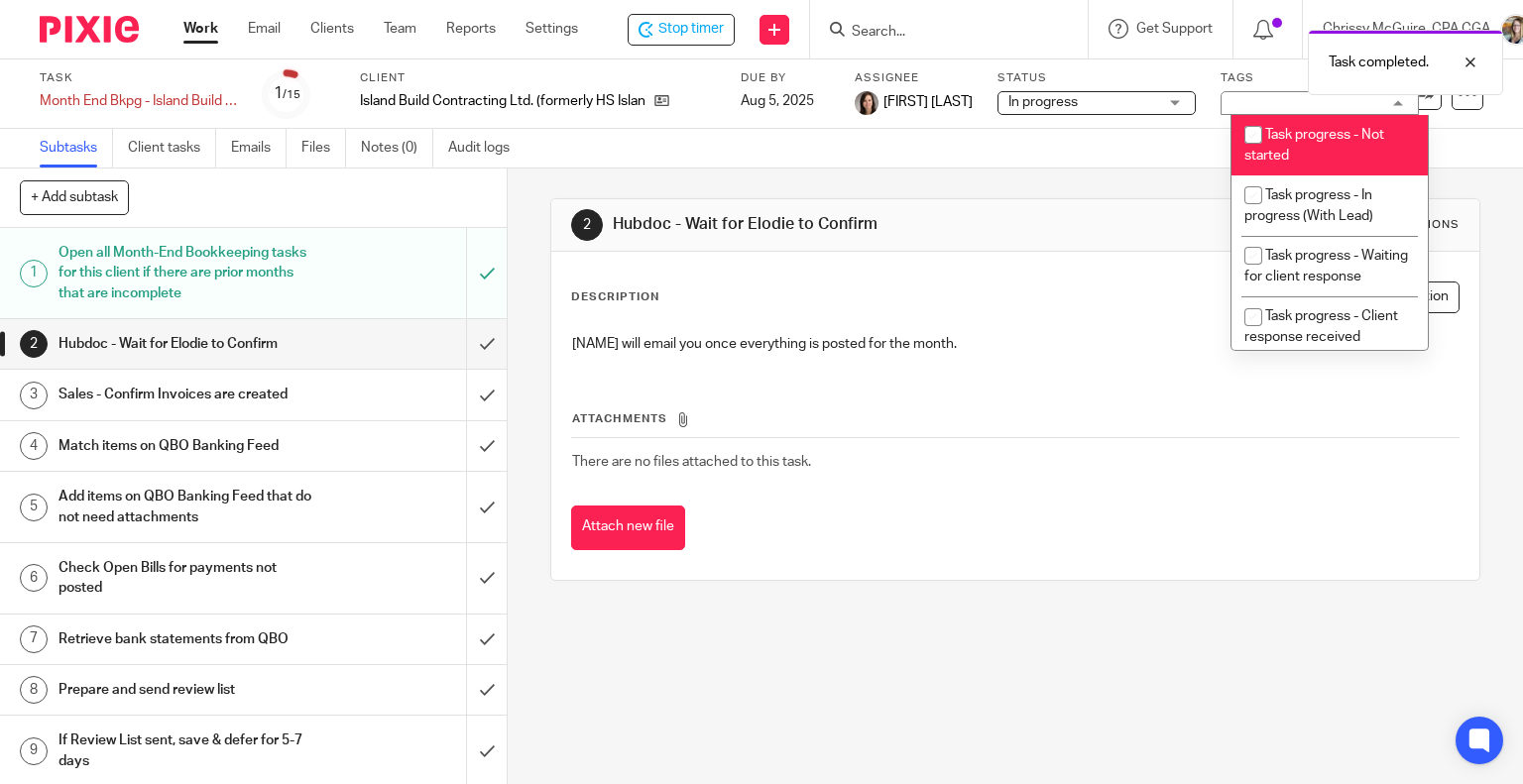 checkbox on "false" 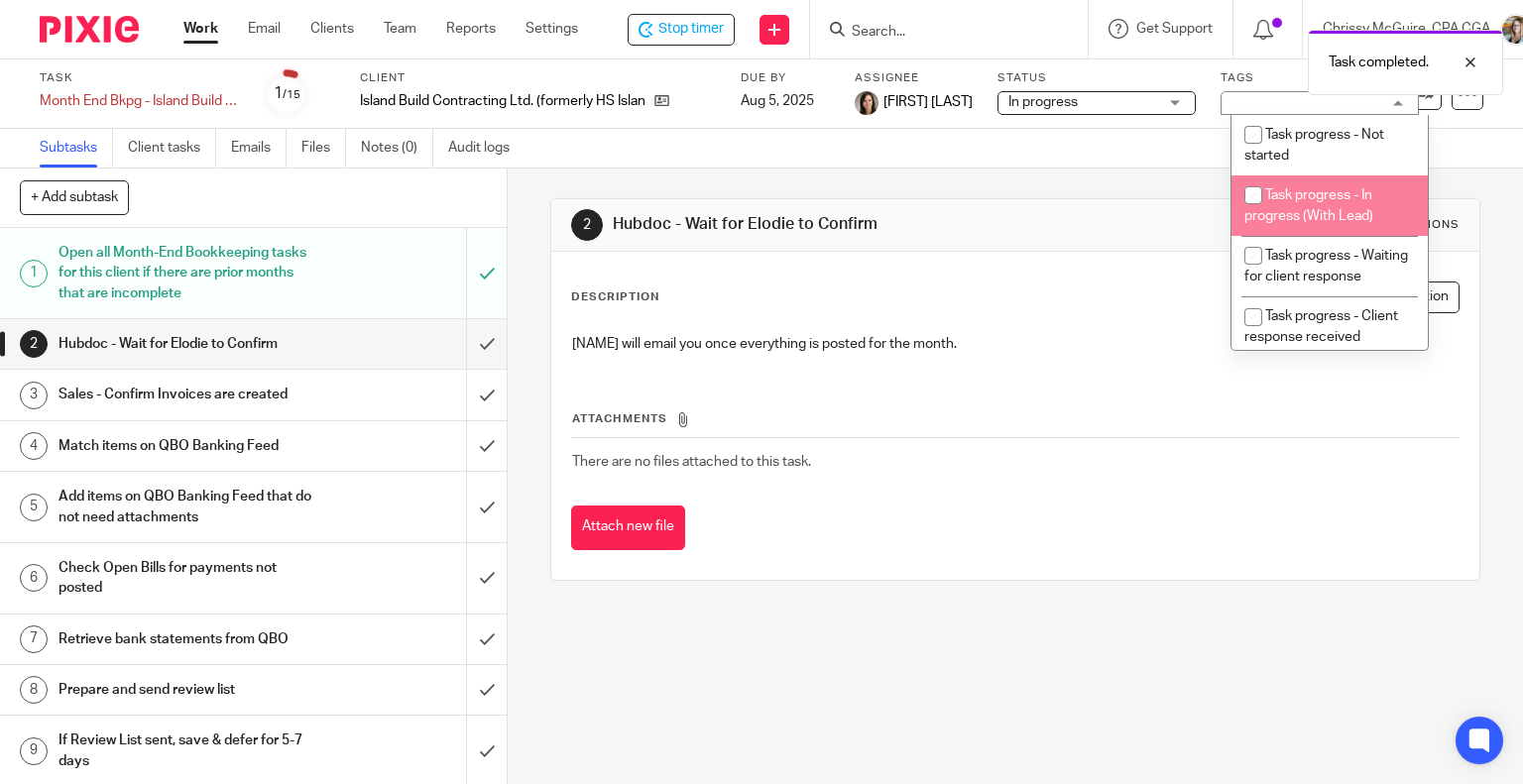 click on "Task progress - In progress (With Lead)" at bounding box center (1309, 205) 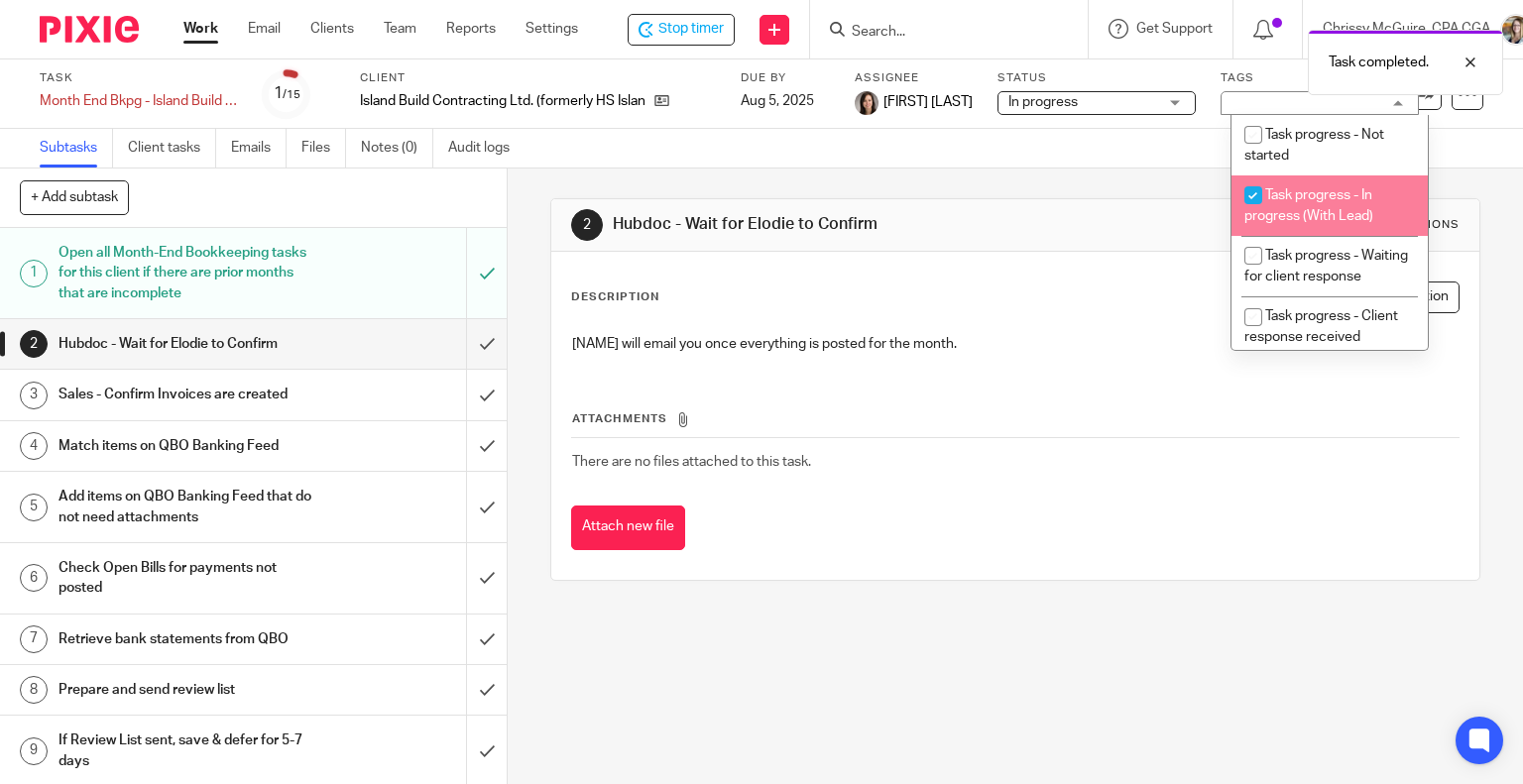 checkbox on "true" 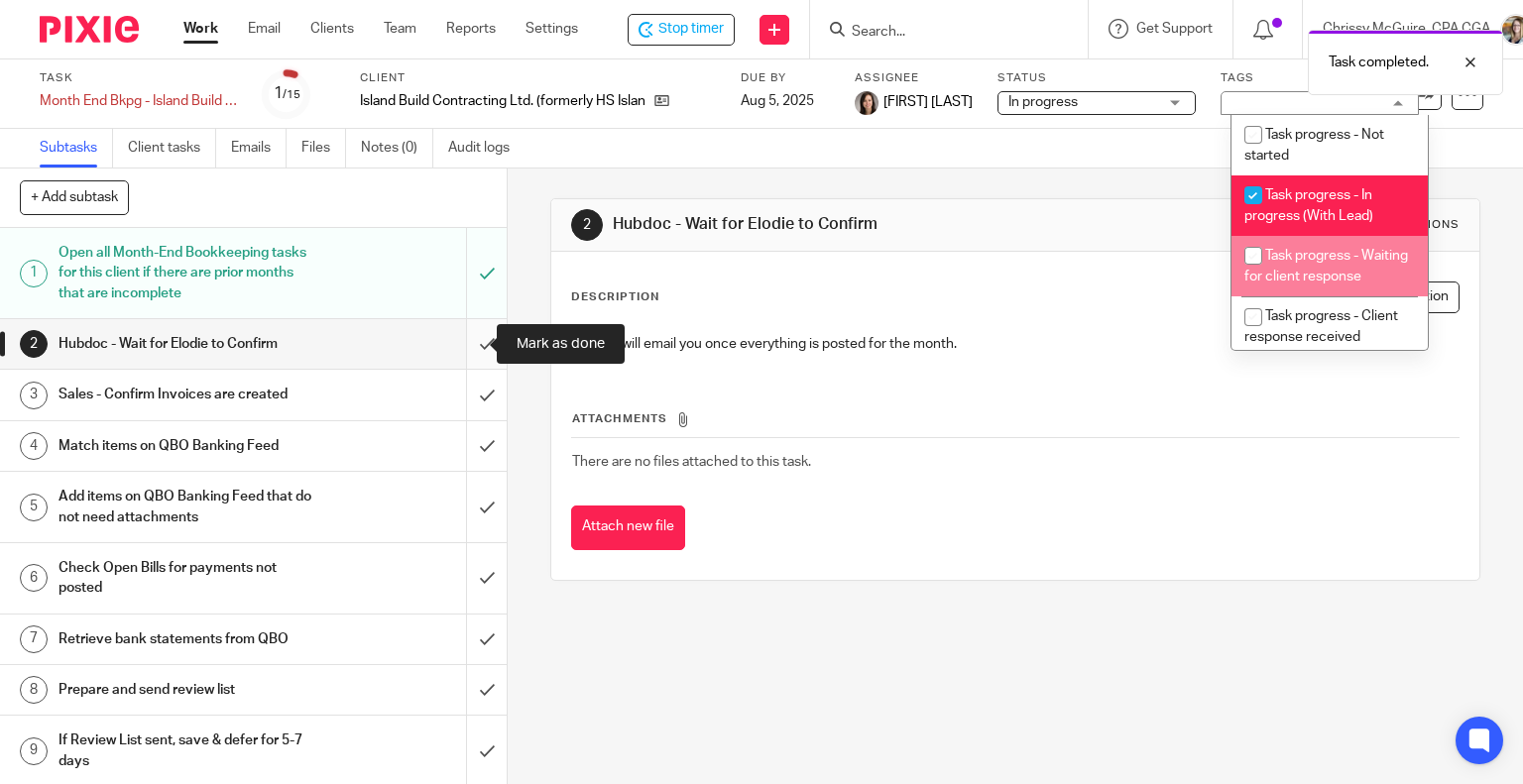click at bounding box center (253, 344) 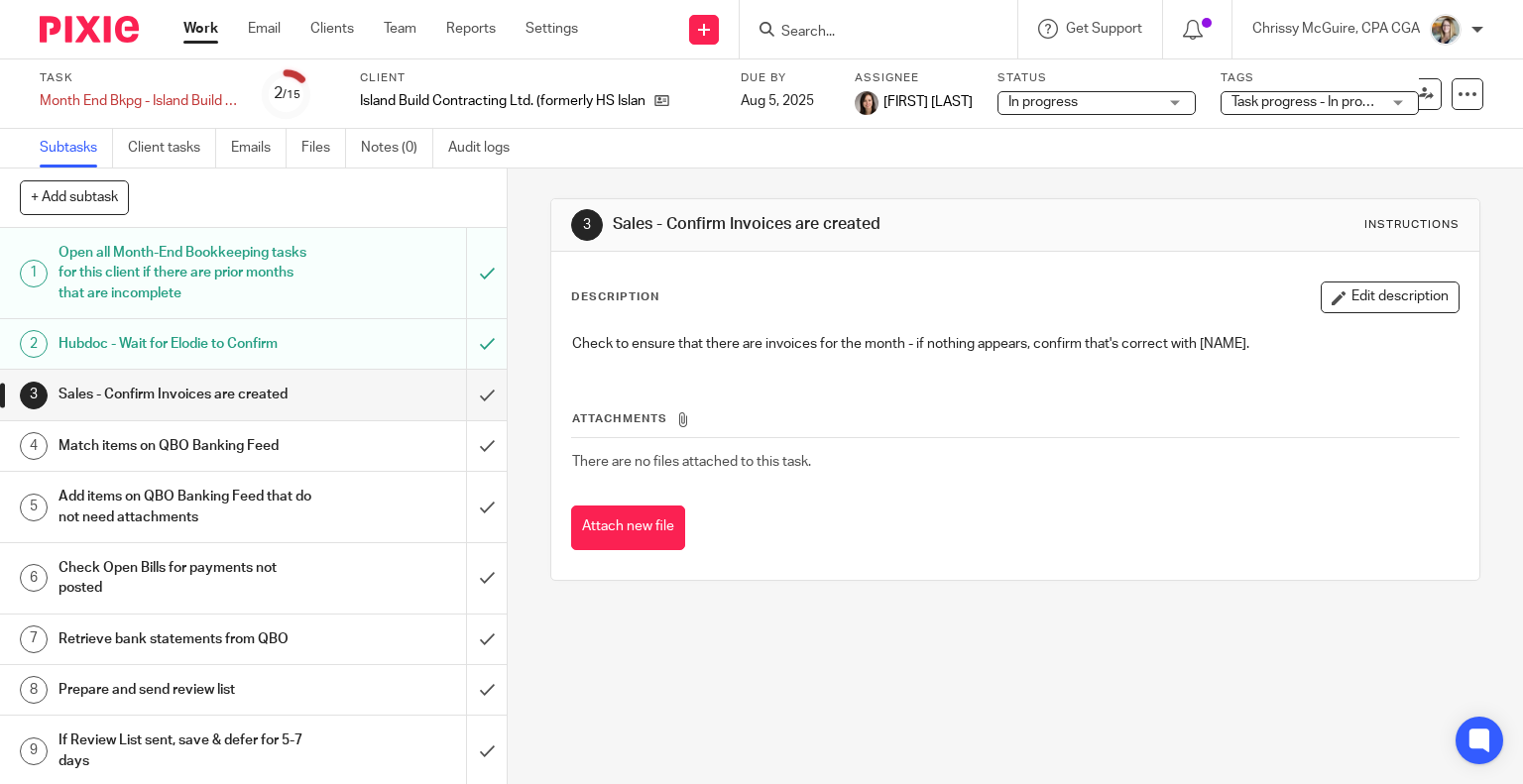 click at bounding box center (253, 394) 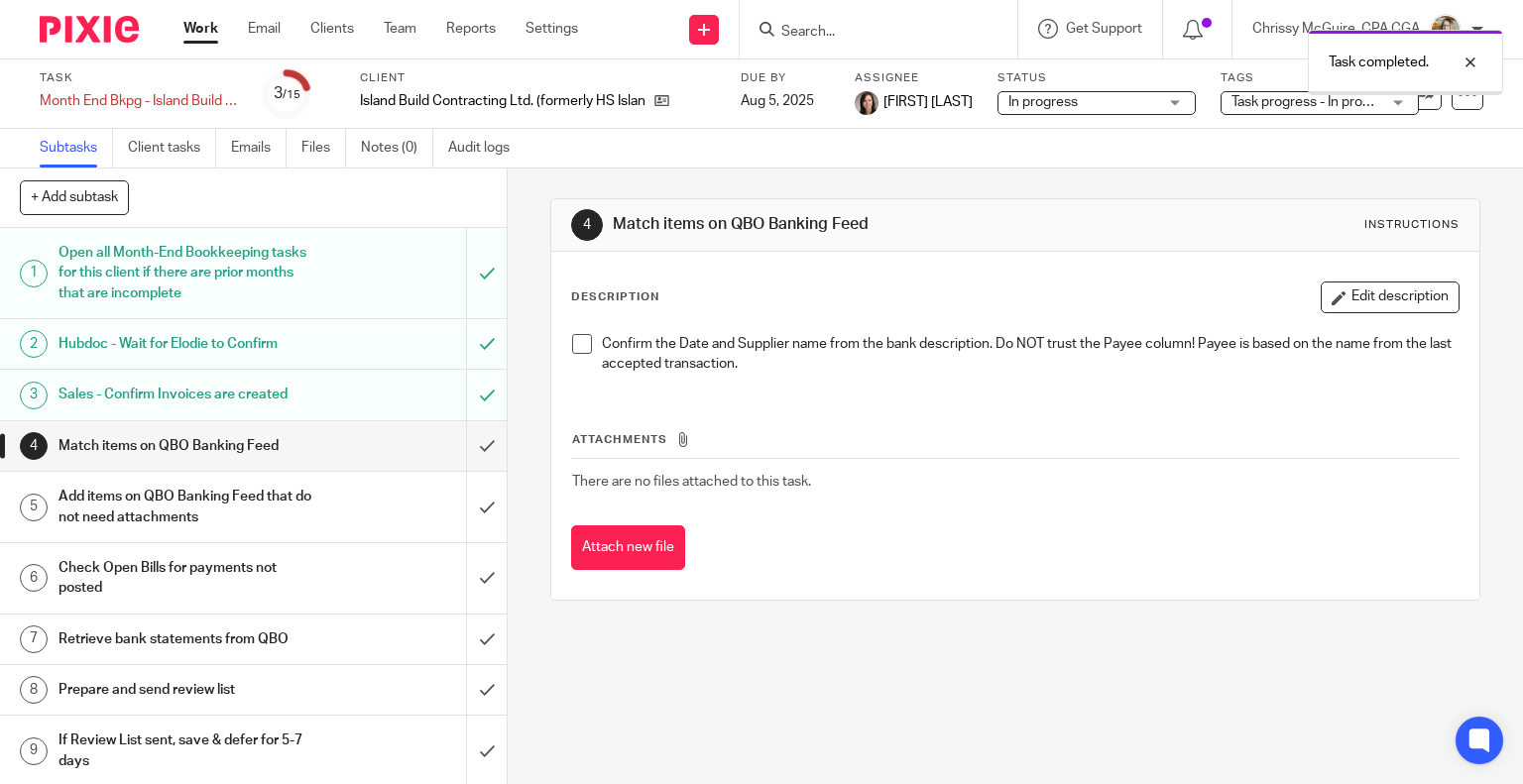 scroll, scrollTop: 0, scrollLeft: 0, axis: both 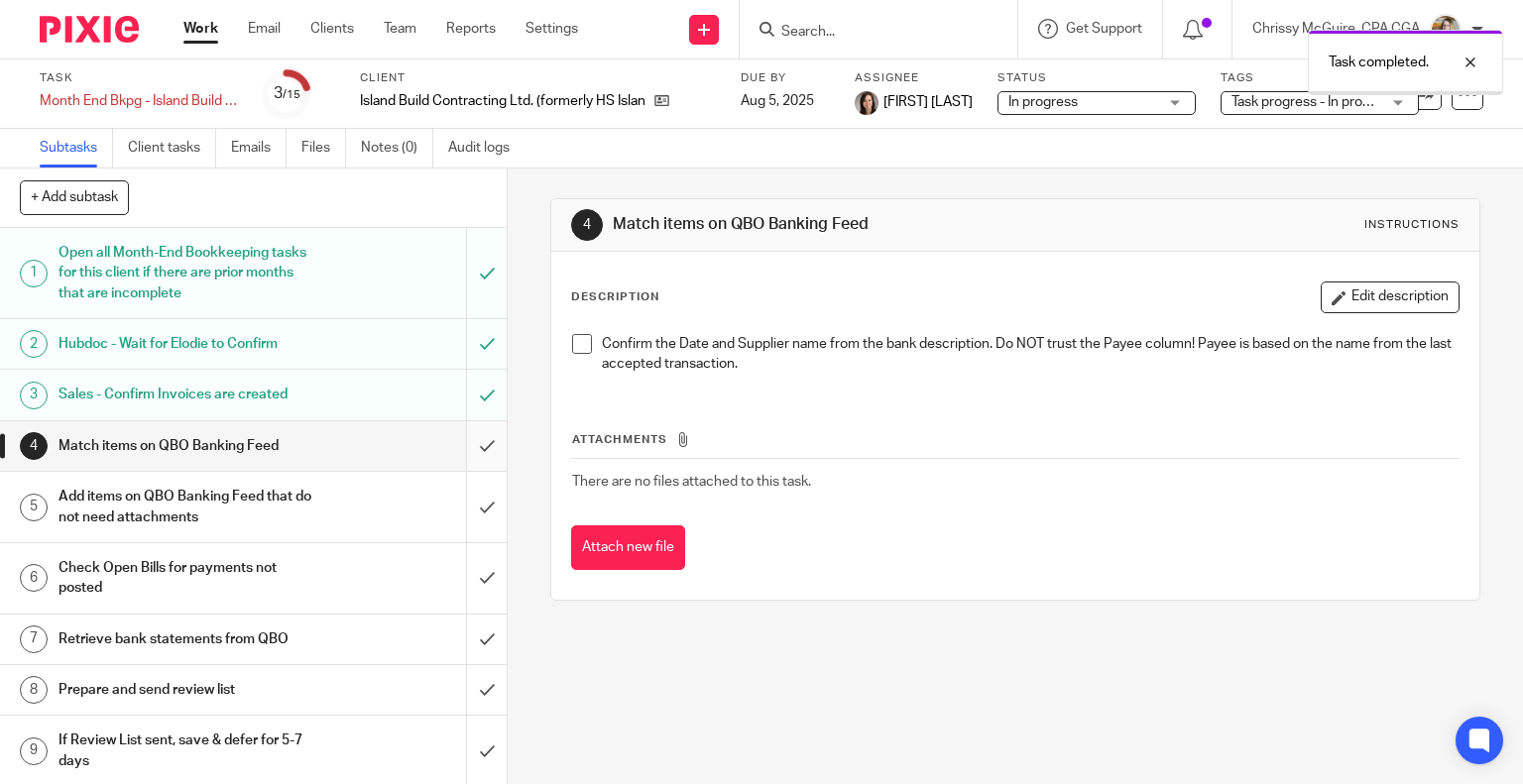 click at bounding box center (253, 446) 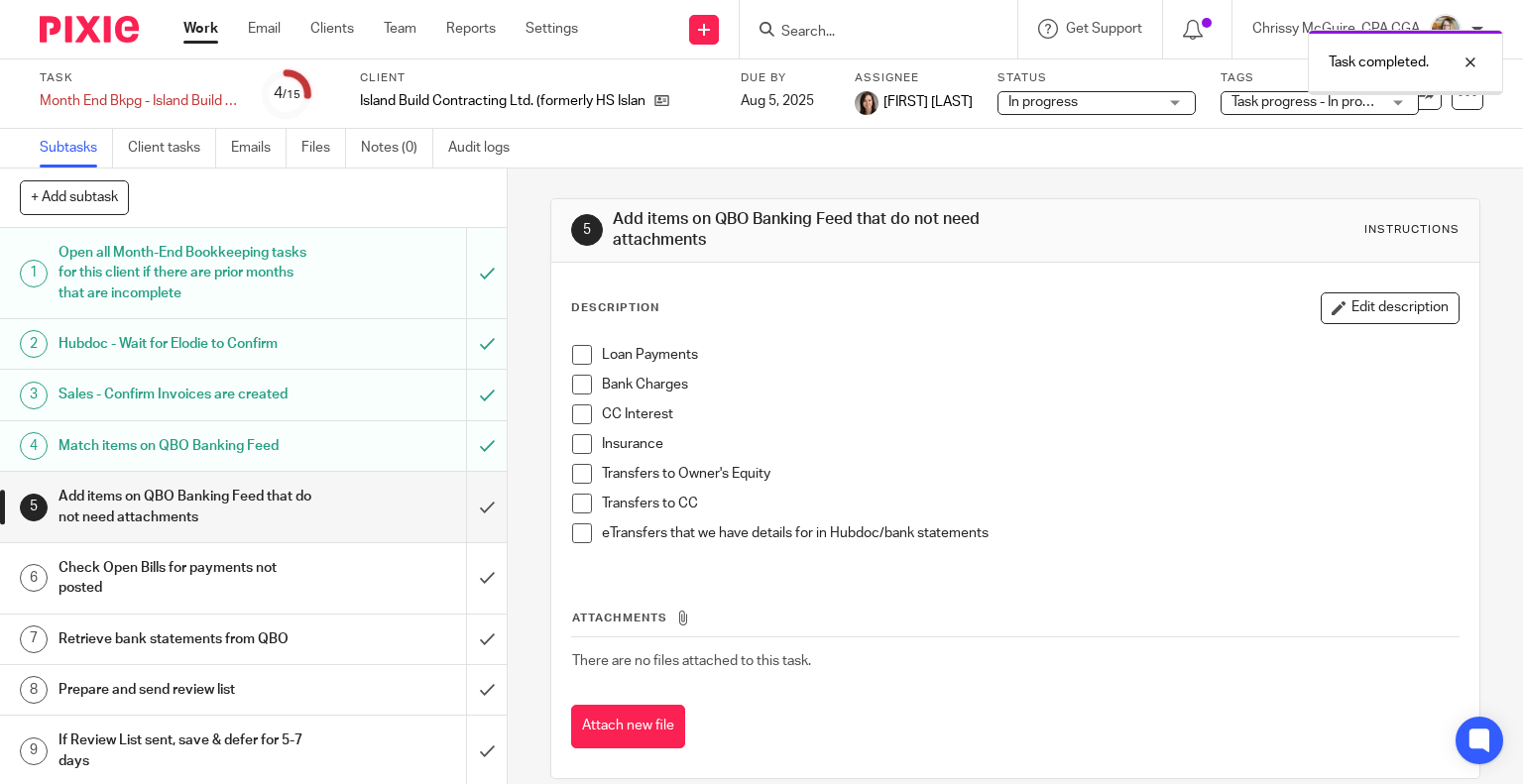 scroll, scrollTop: 0, scrollLeft: 0, axis: both 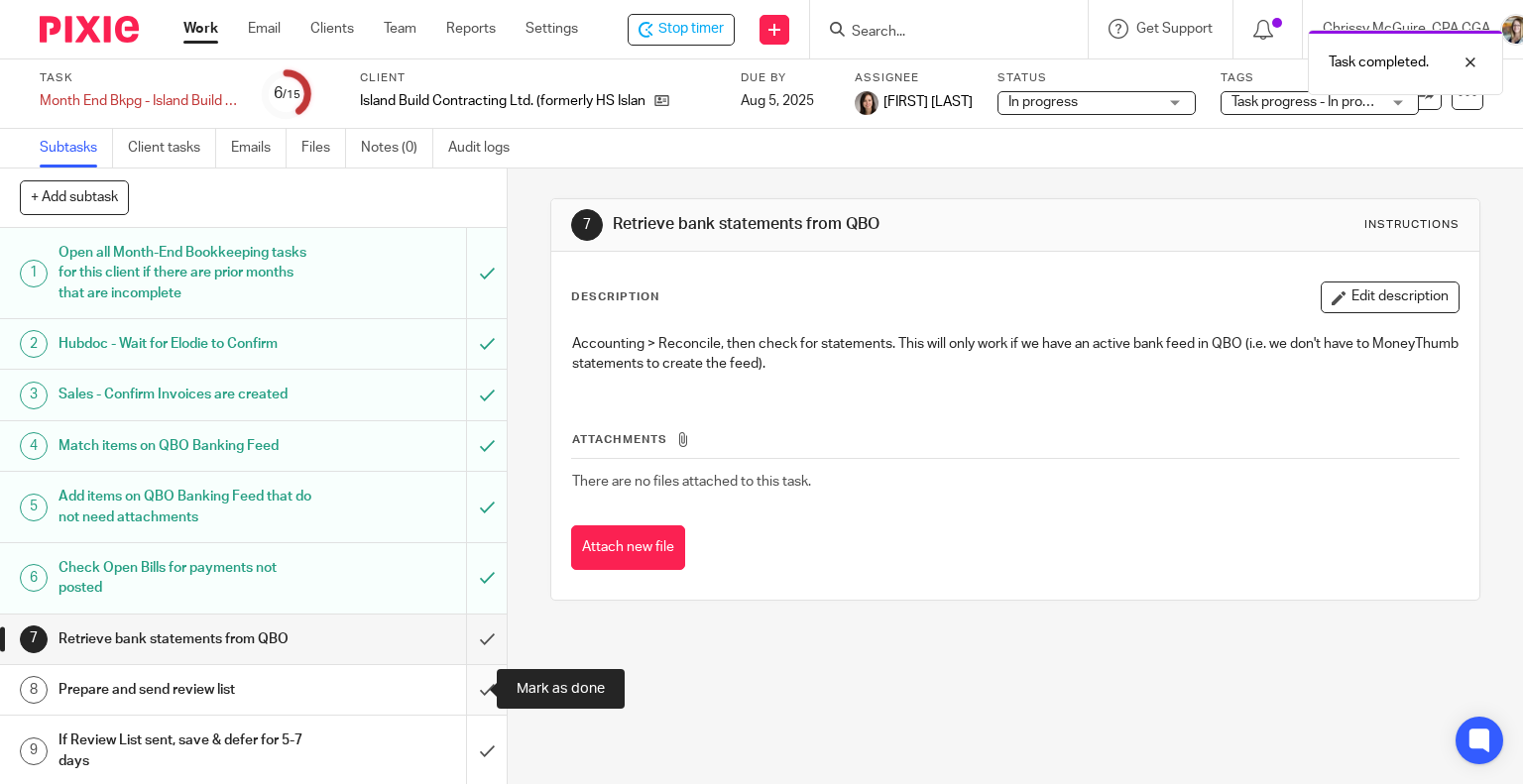click at bounding box center [253, 690] 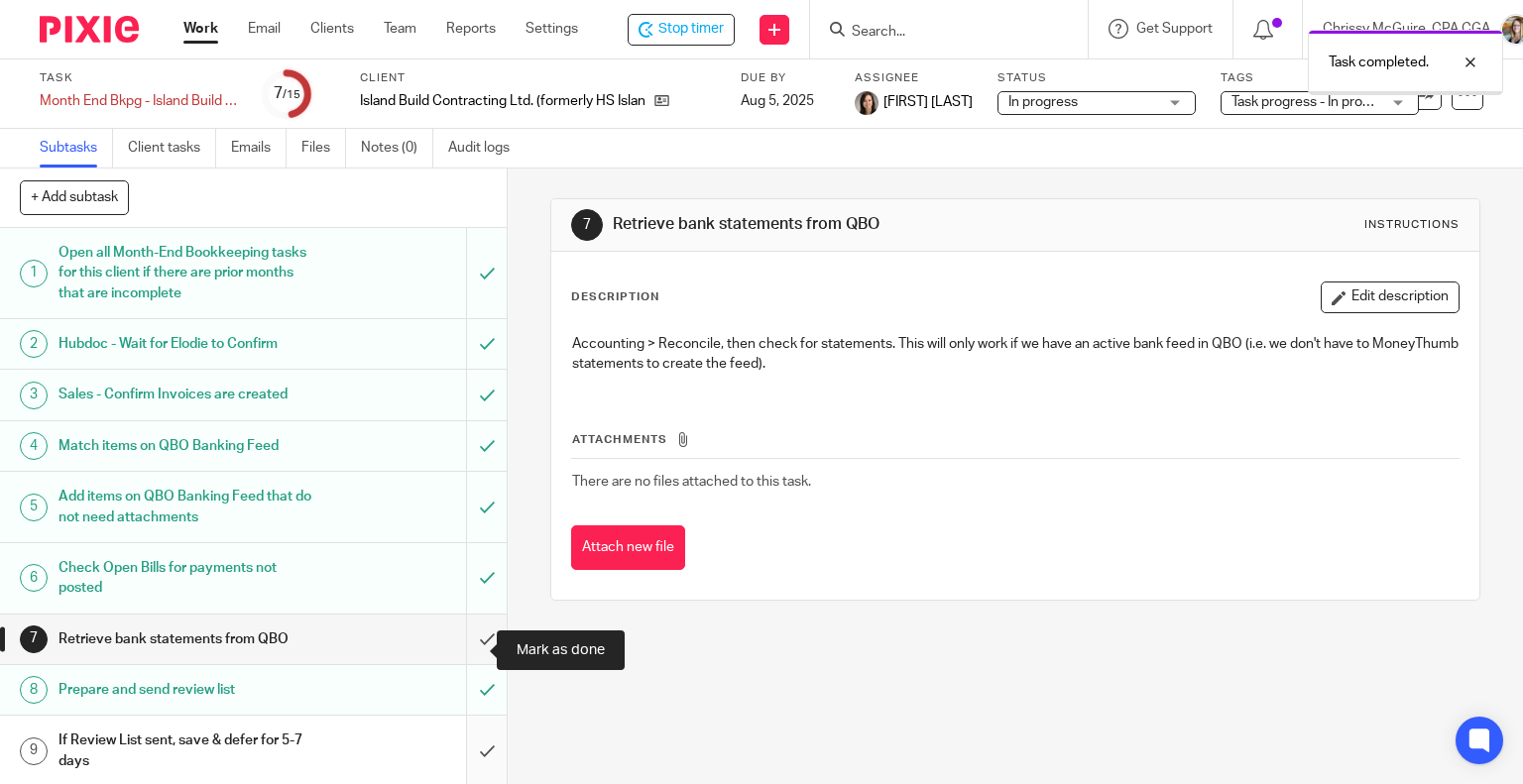 scroll, scrollTop: 0, scrollLeft: 0, axis: both 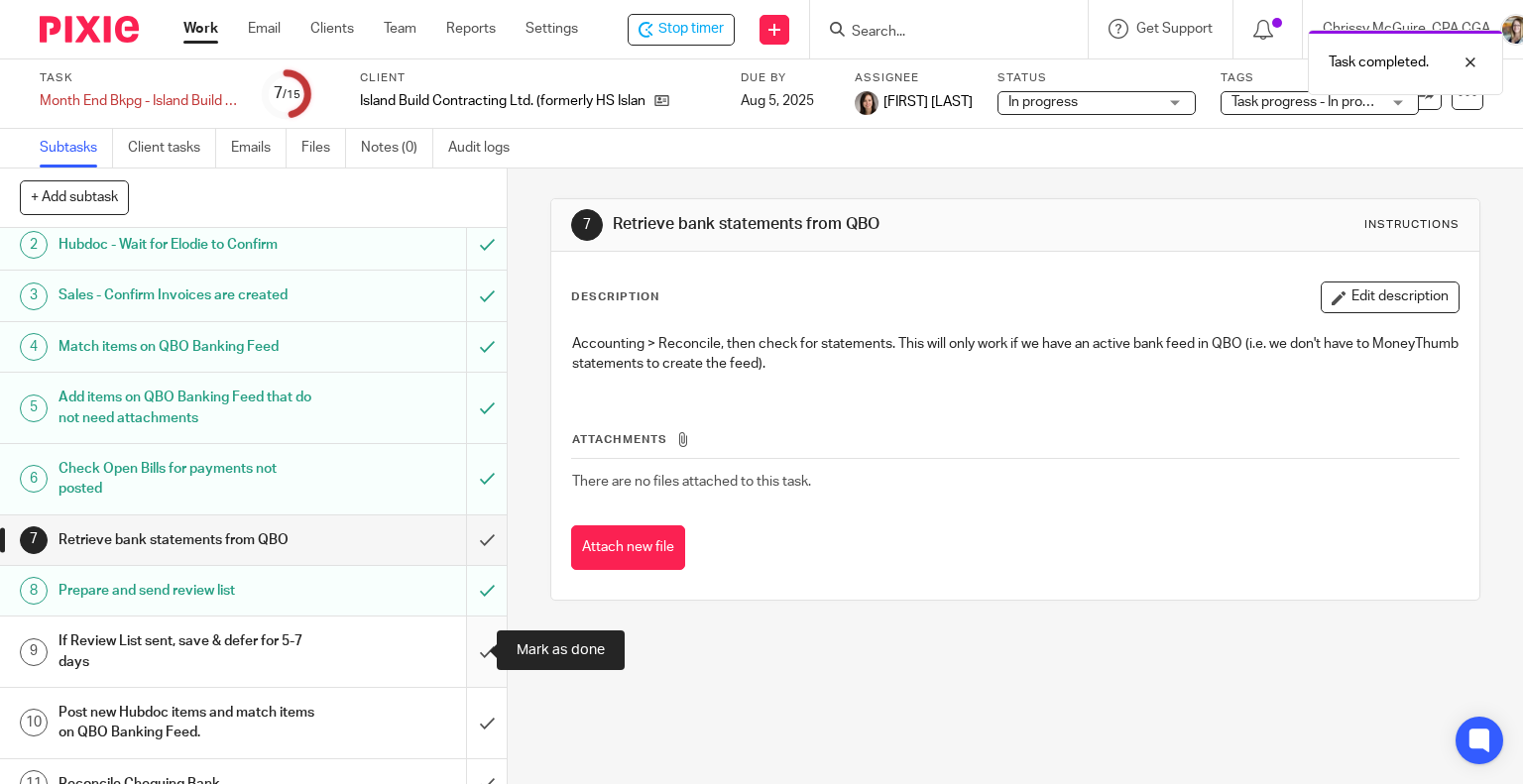 click at bounding box center (253, 651) 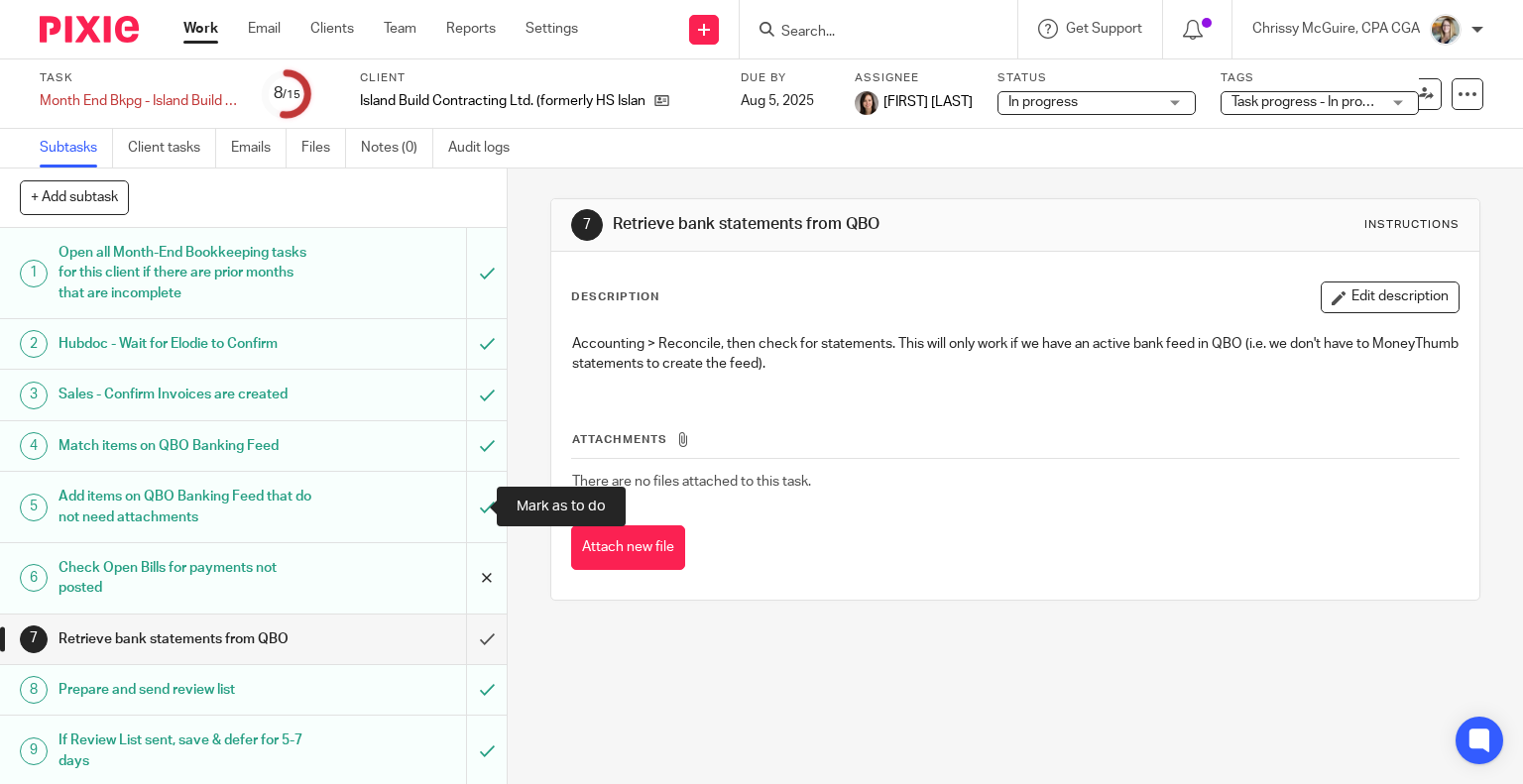 scroll, scrollTop: 0, scrollLeft: 0, axis: both 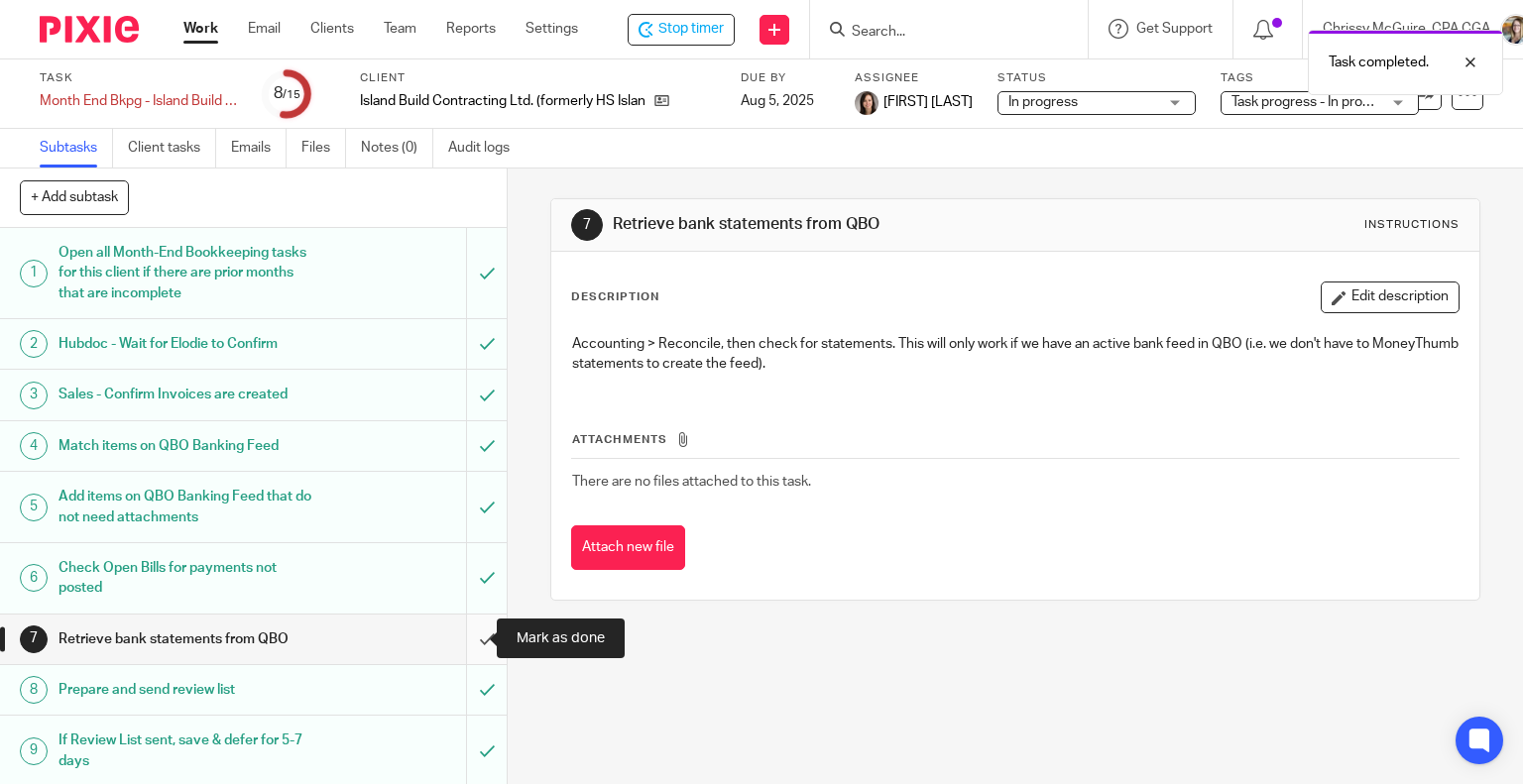 click at bounding box center (253, 639) 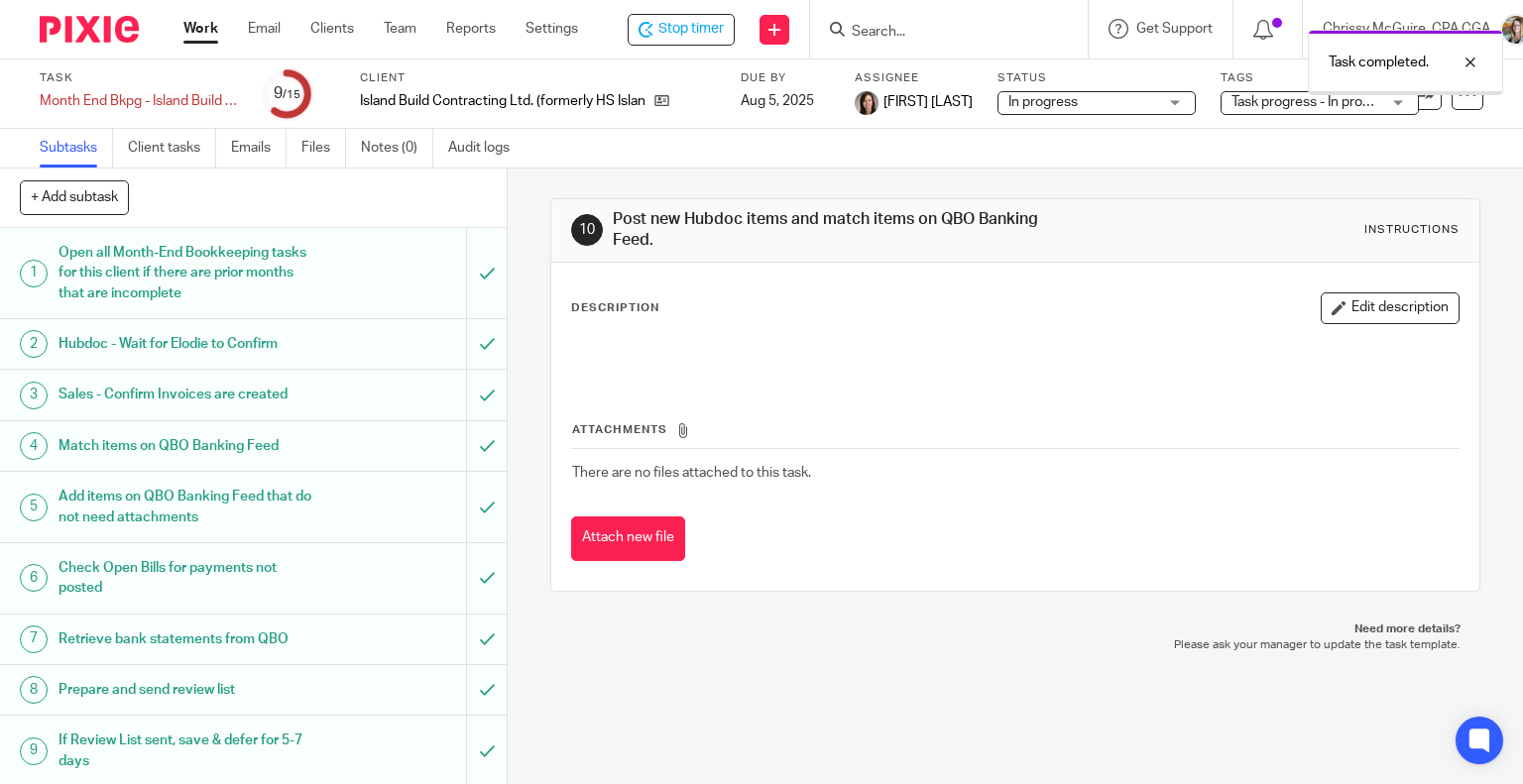 scroll, scrollTop: 0, scrollLeft: 0, axis: both 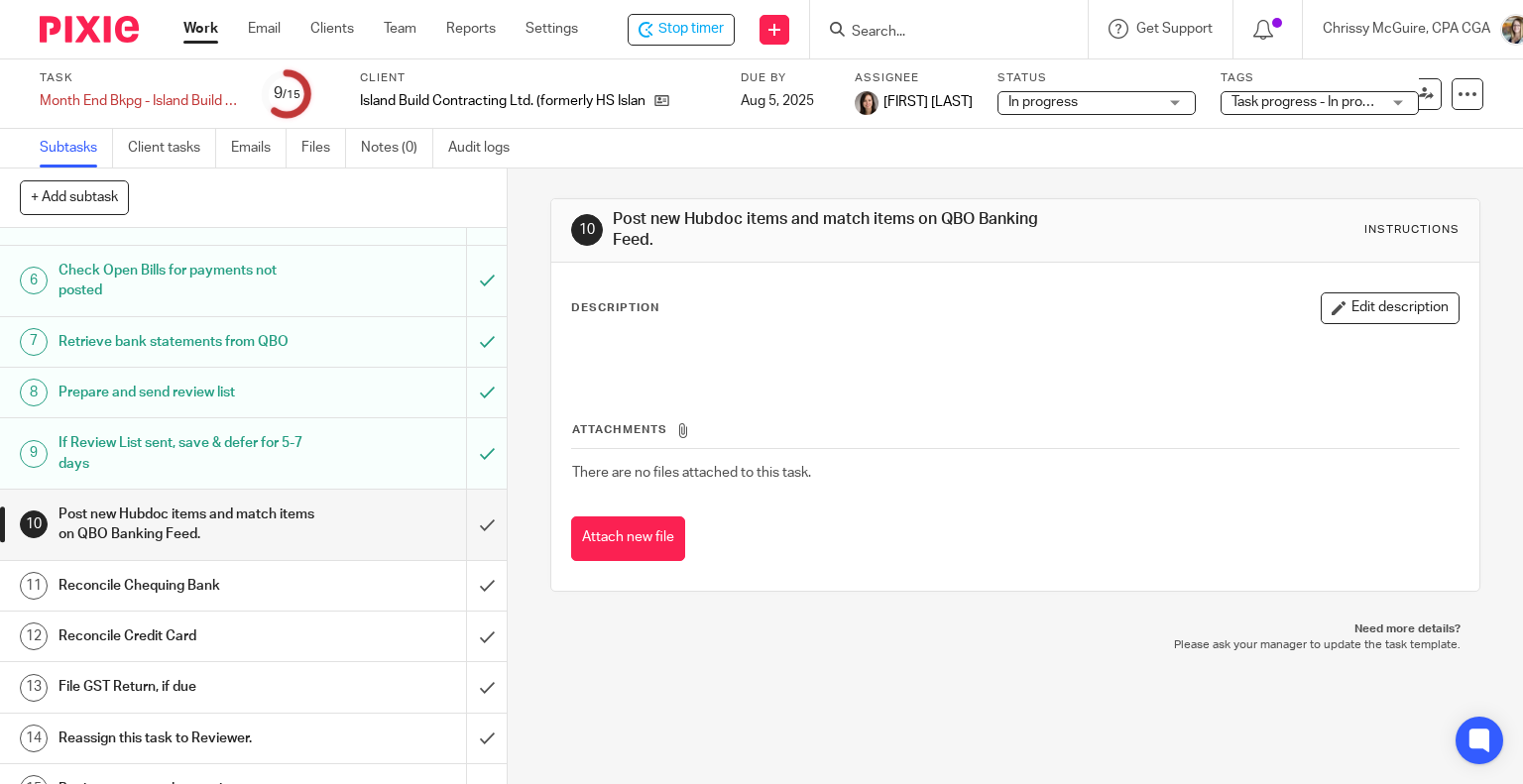 click at bounding box center (939, 33) 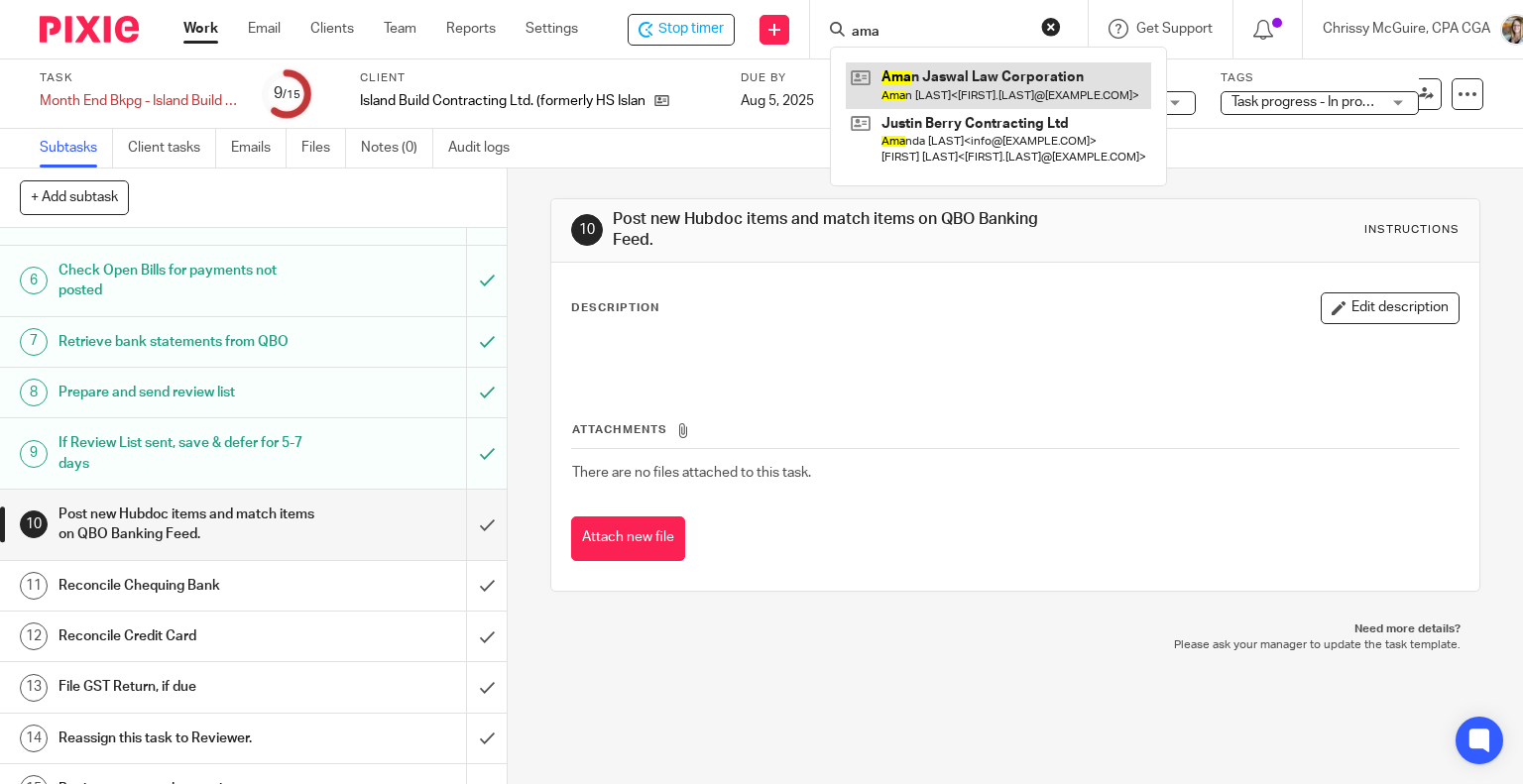 type on "ama" 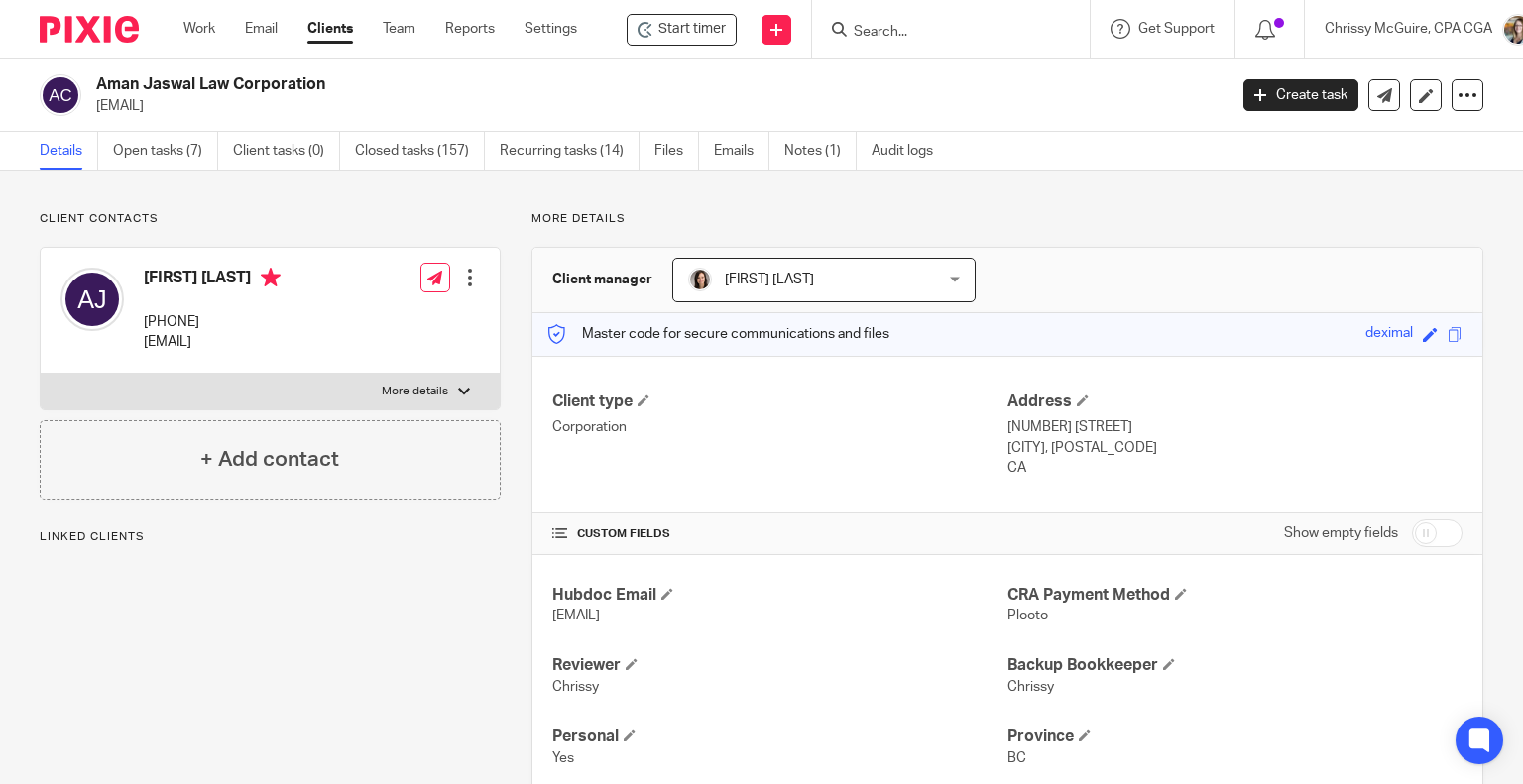 scroll, scrollTop: 0, scrollLeft: 0, axis: both 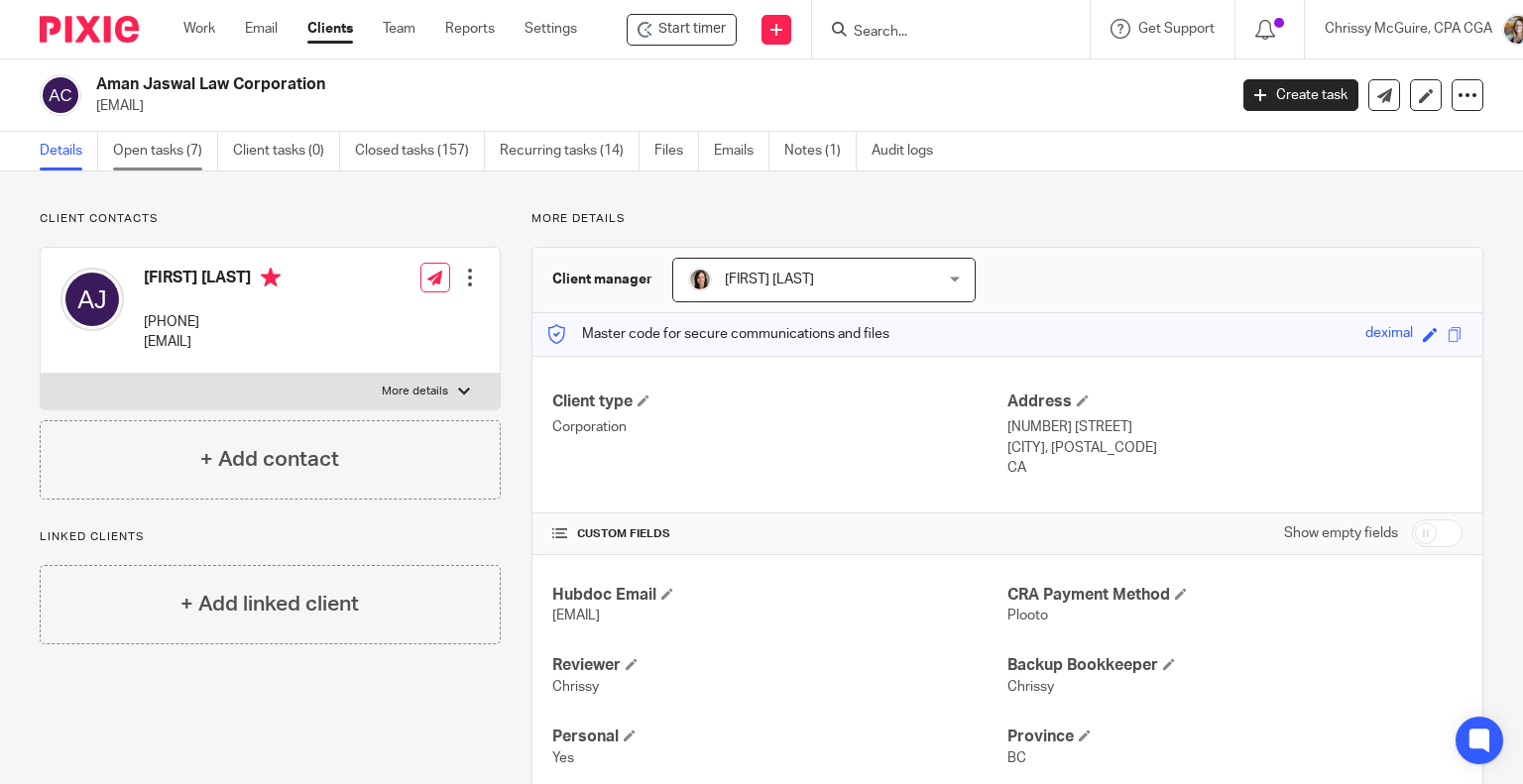 drag, startPoint x: 0, startPoint y: 0, endPoint x: 176, endPoint y: 145, distance: 228.03728 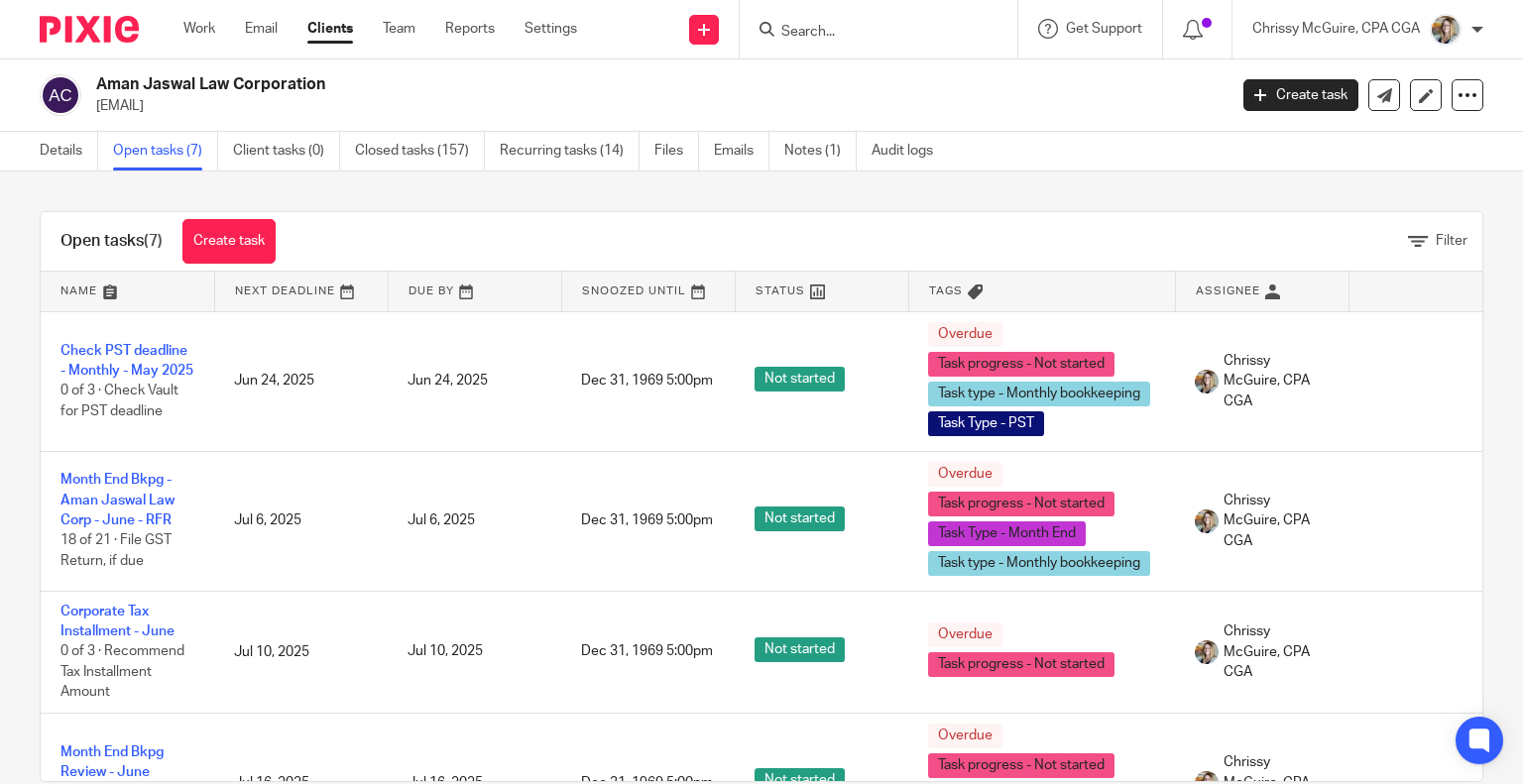 scroll, scrollTop: 0, scrollLeft: 0, axis: both 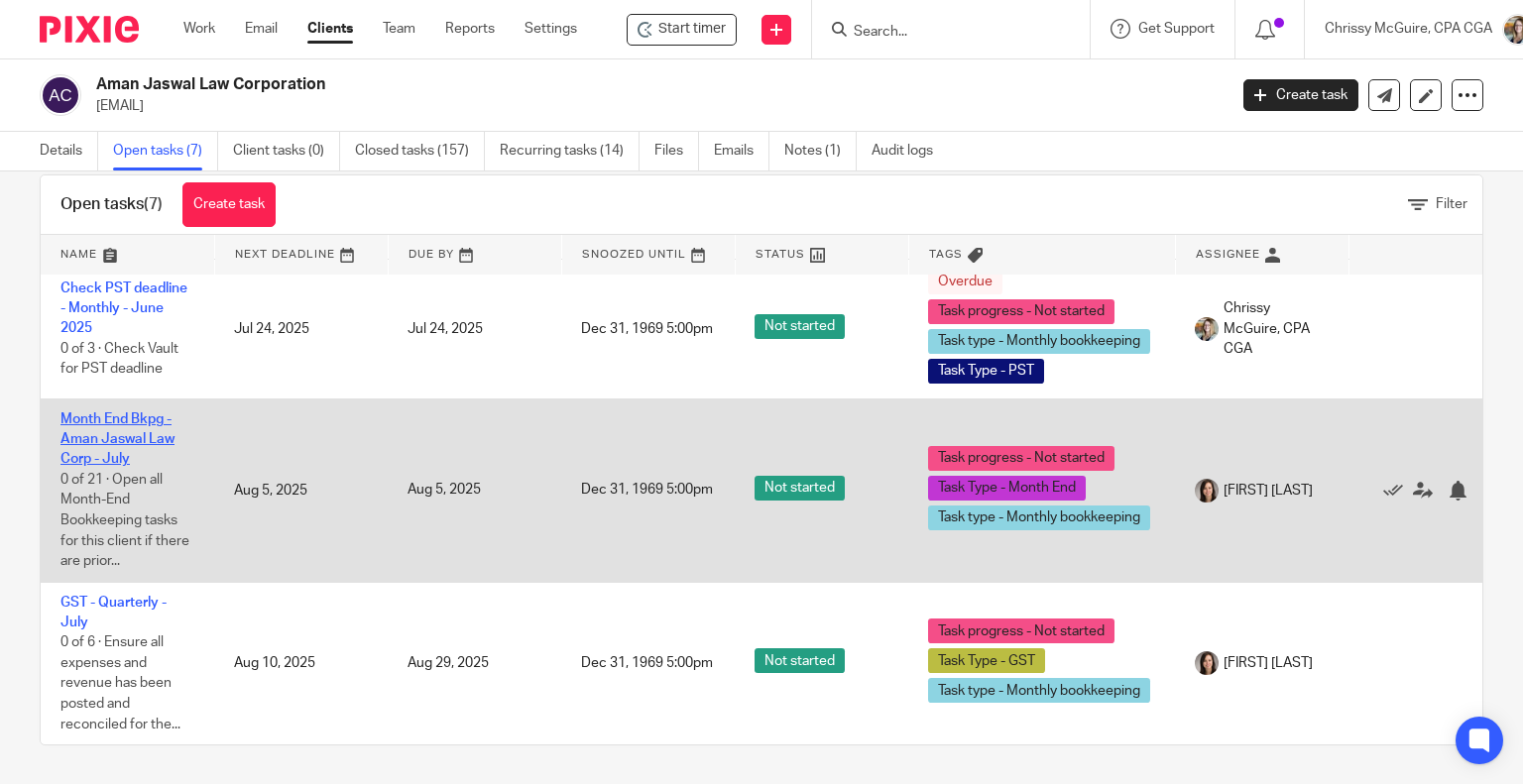 click on "Month End Bkpg - Aman Jaswal Law Corp - July" at bounding box center [117, 439] 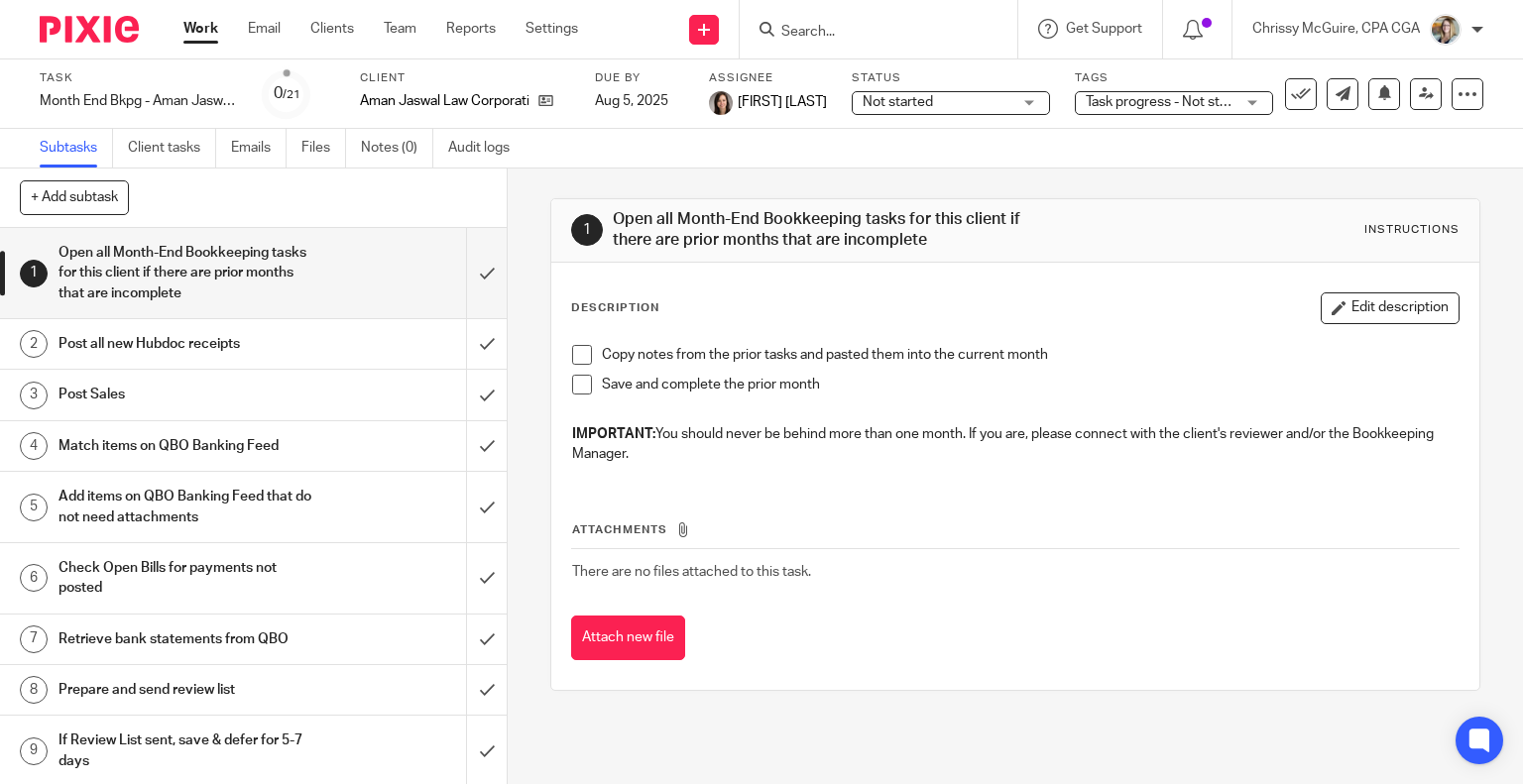 scroll, scrollTop: 0, scrollLeft: 0, axis: both 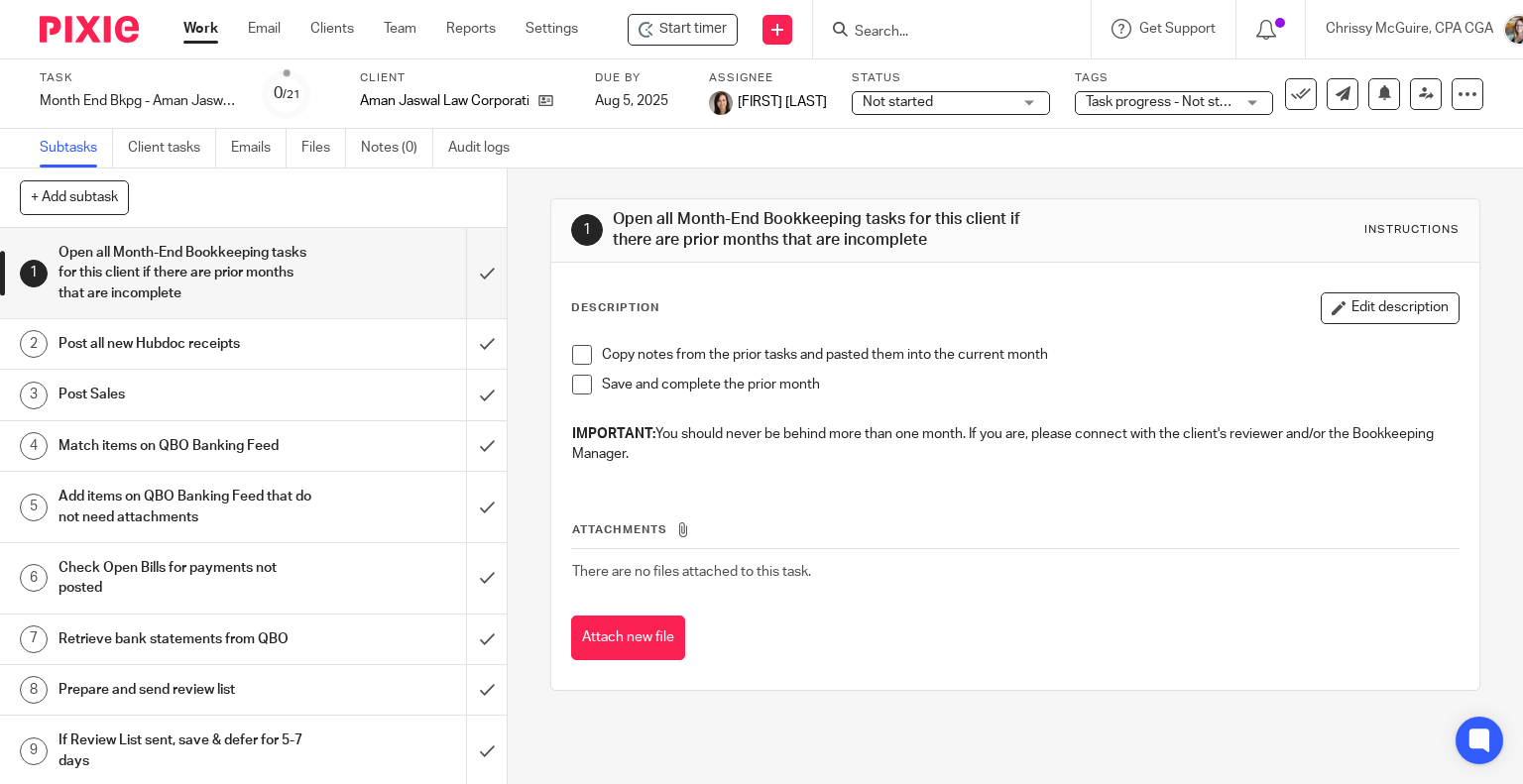 click on "Not started" at bounding box center [937, 102] 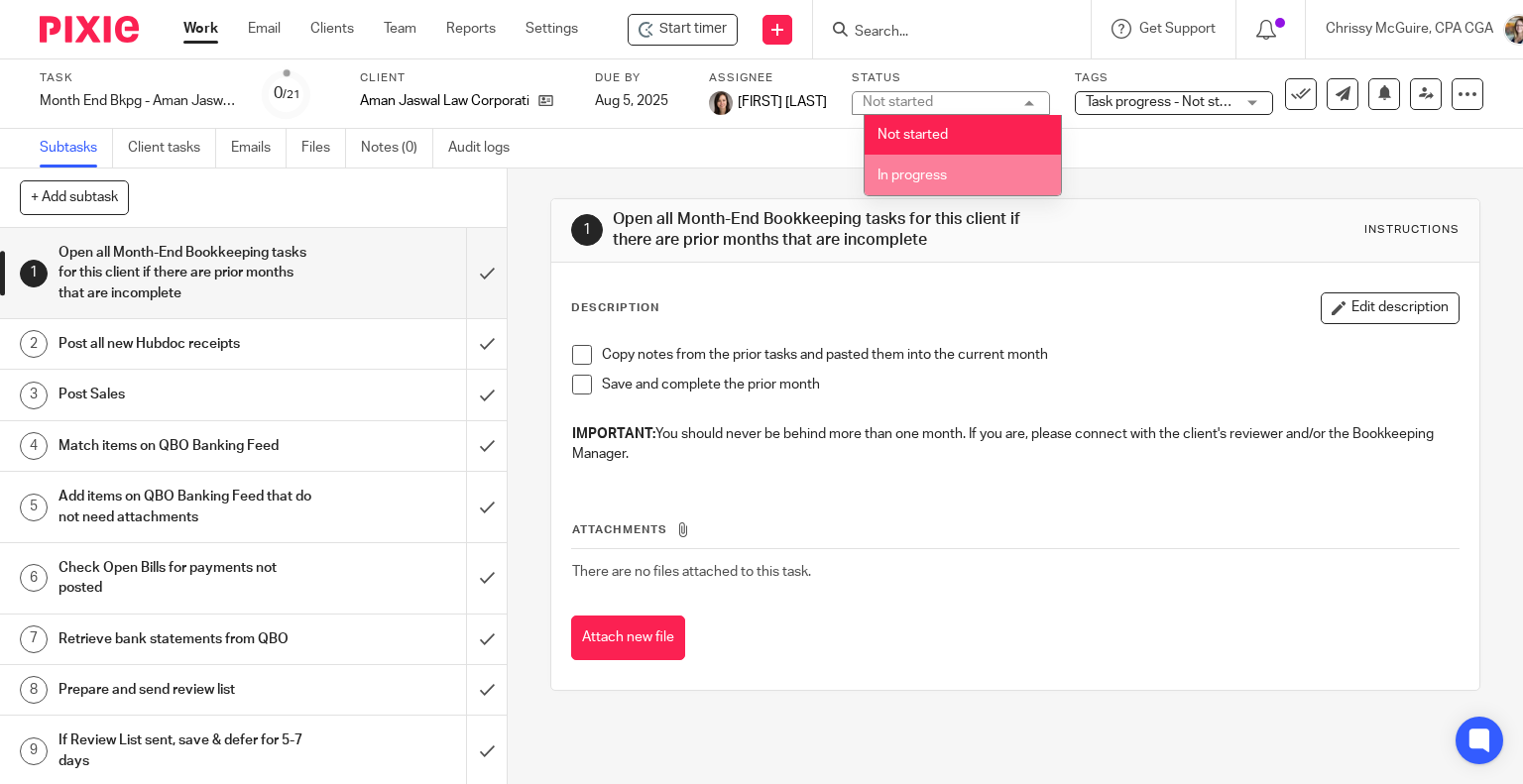 click on "In progress" at bounding box center (963, 174) 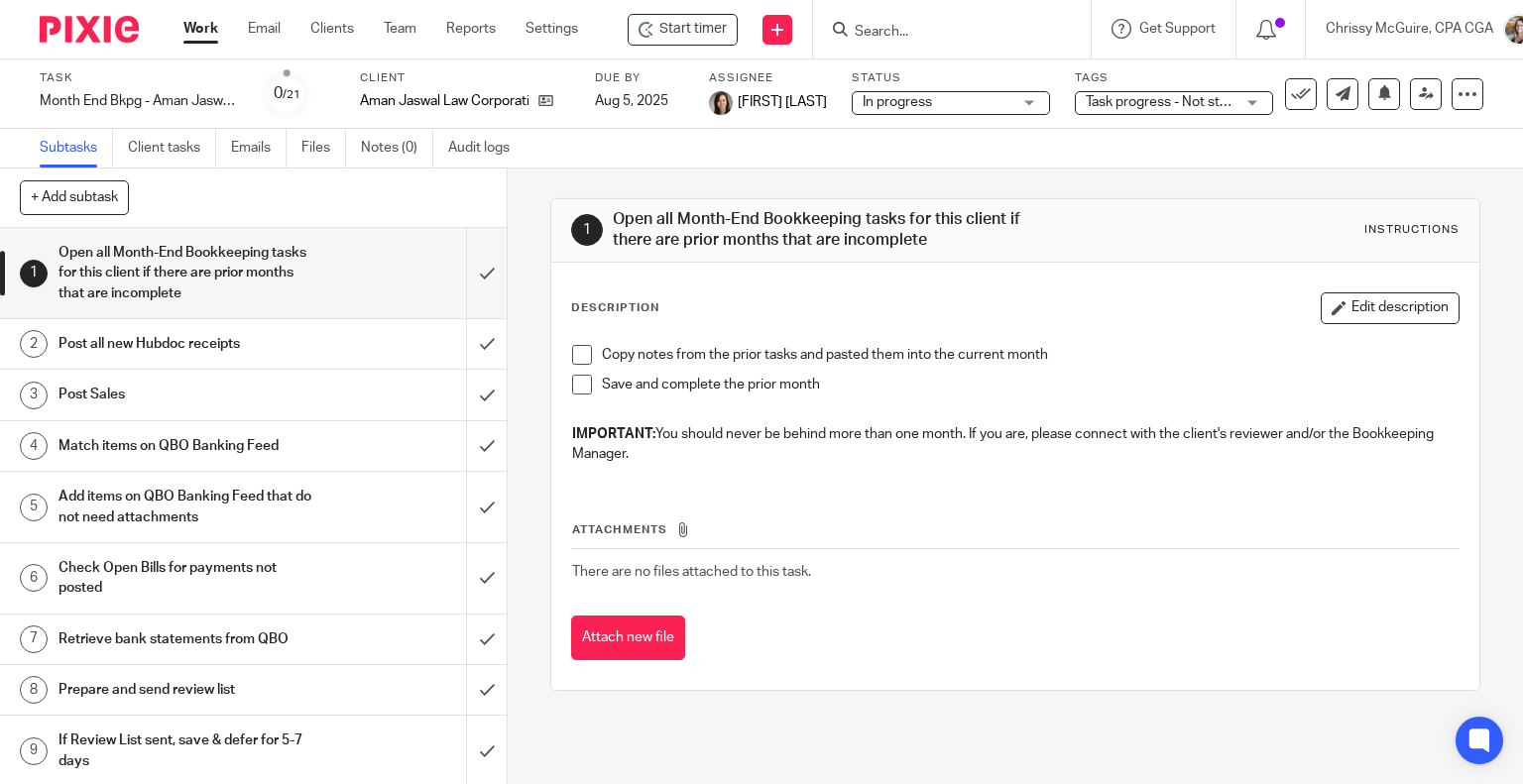 click on "Task progress - Not started + 2" at bounding box center [1180, 102] 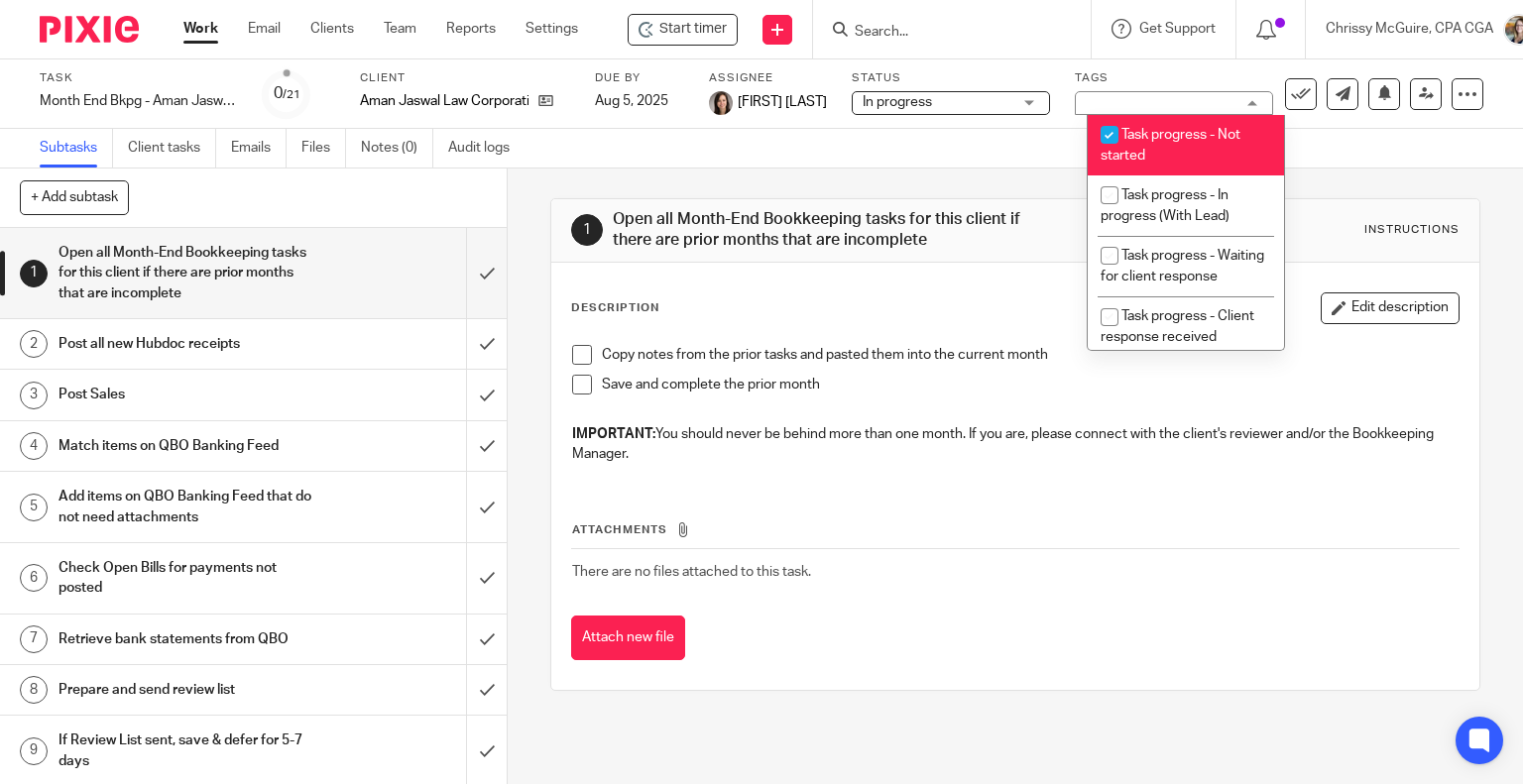 click on "Task progress - Not started" at bounding box center (1170, 145) 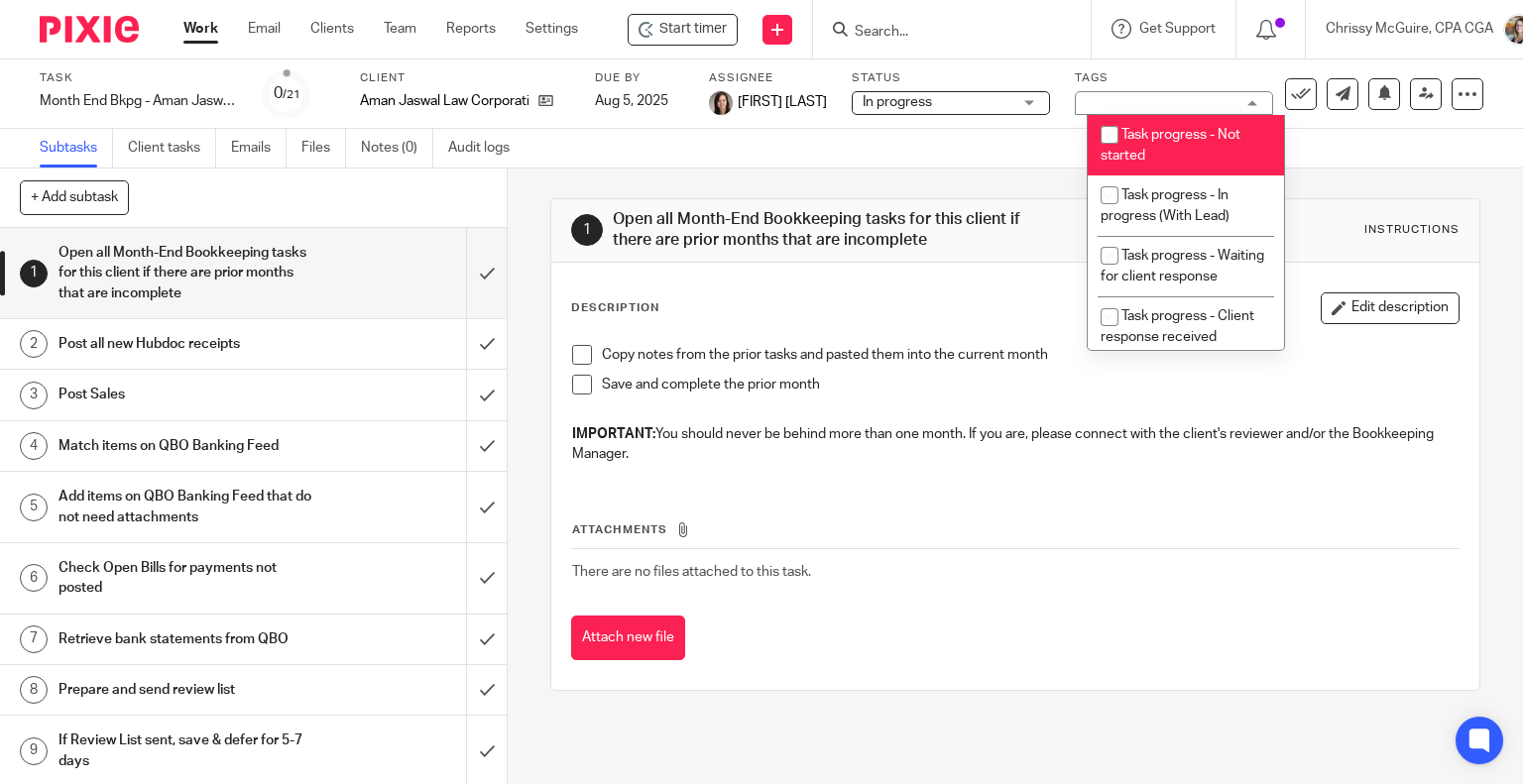 checkbox on "false" 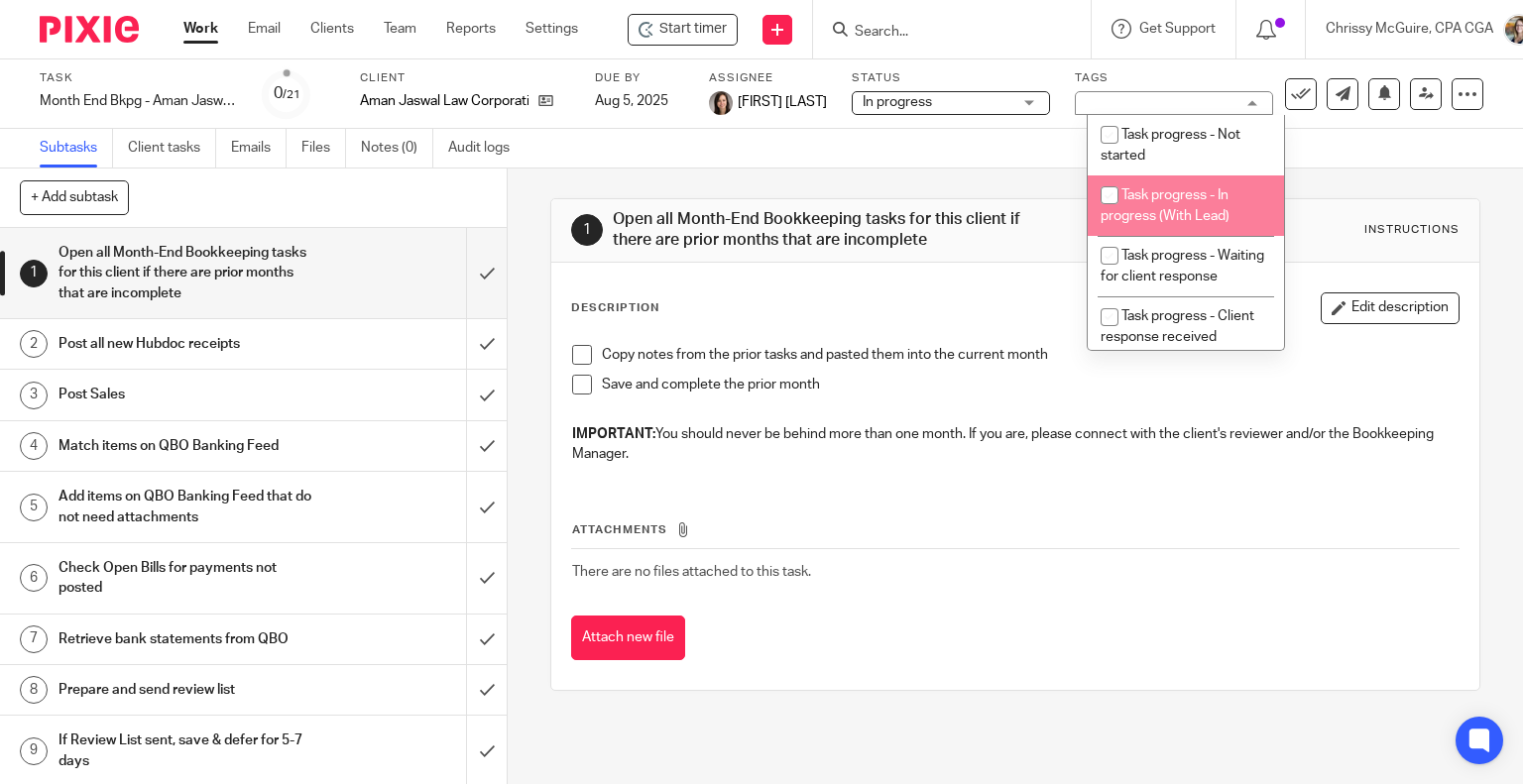 click on "Task progress - In progress (With Lead)" at bounding box center (1165, 205) 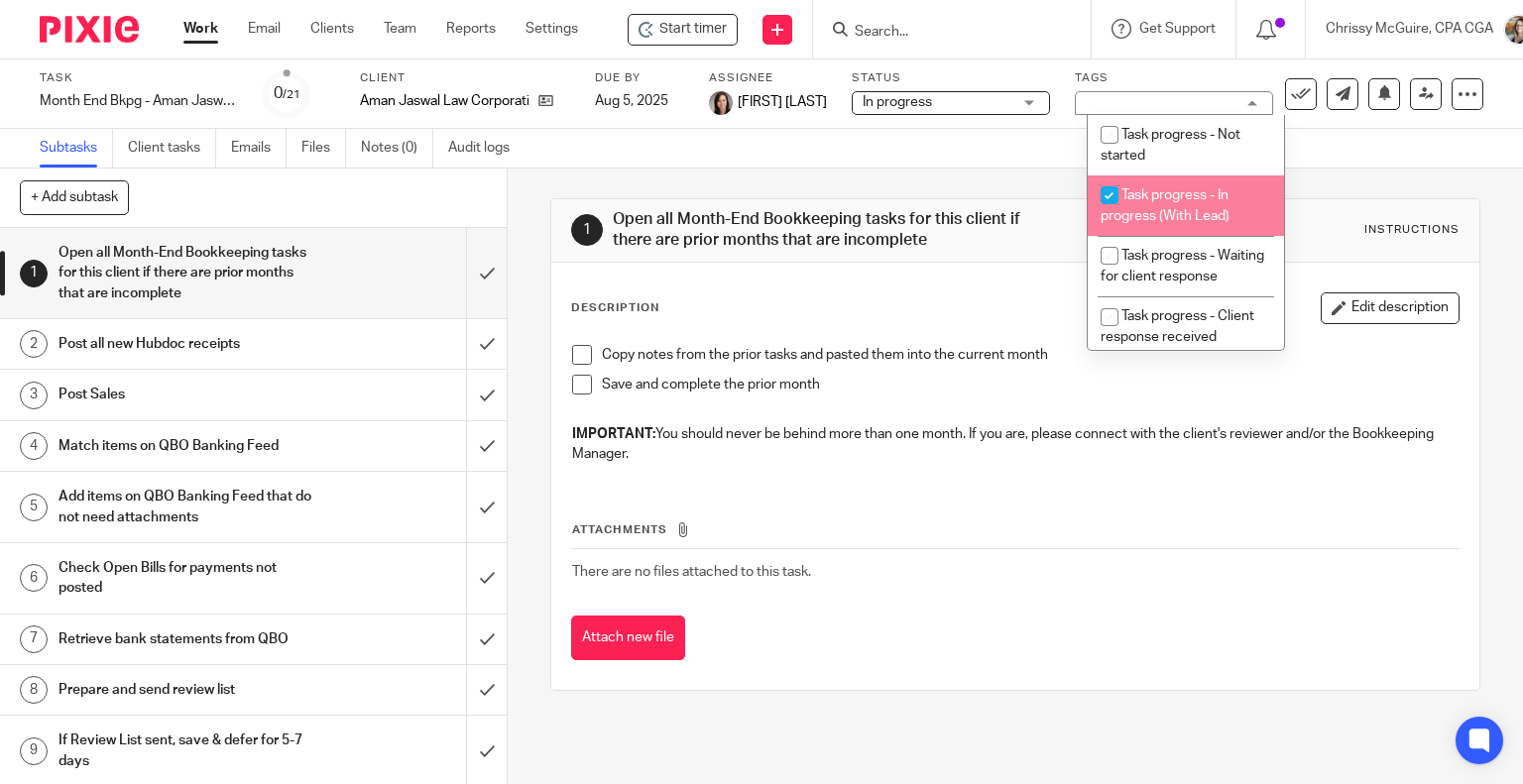 checkbox on "true" 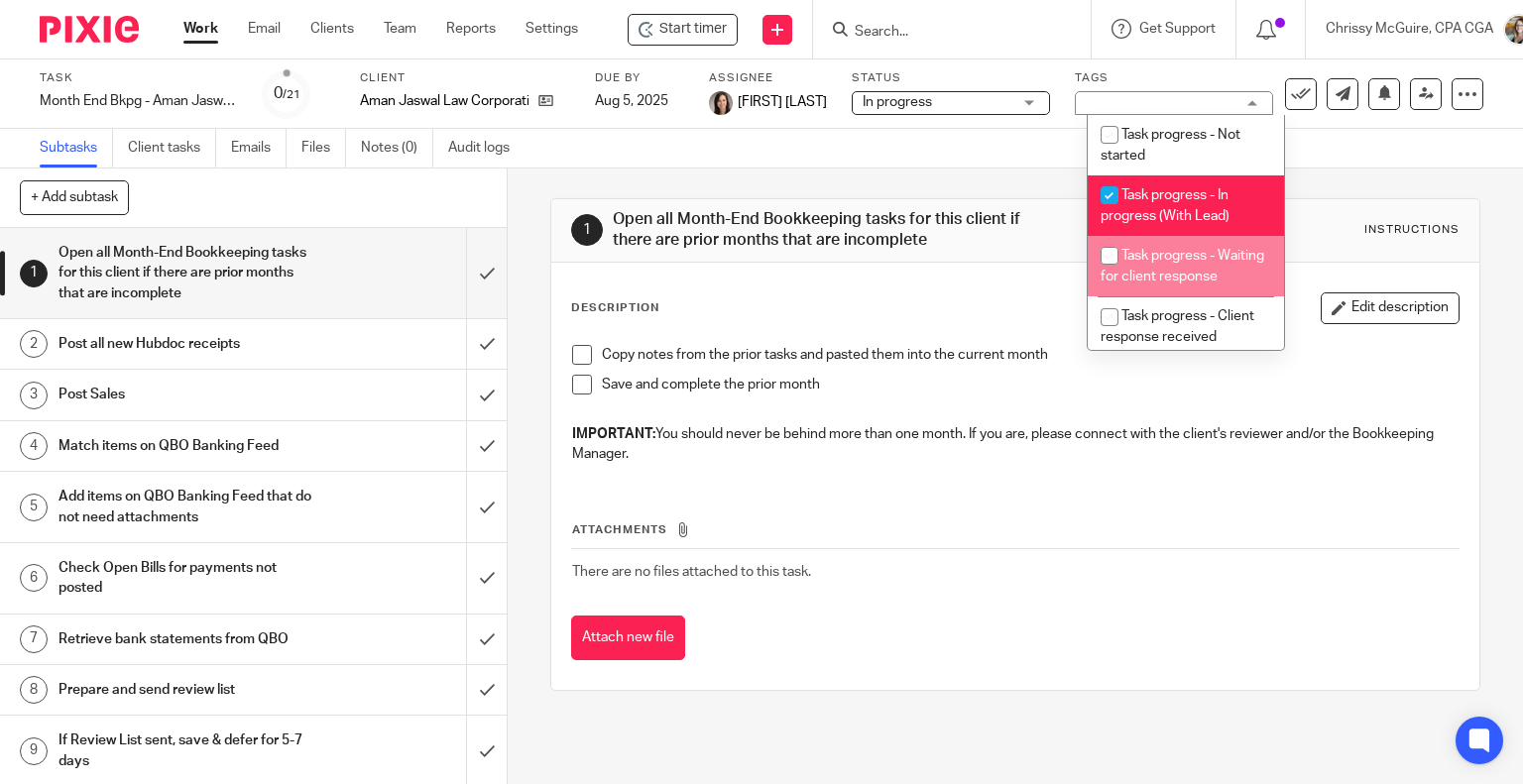click on "Attachments     There are no files attached to this task.   Attach new file" at bounding box center (1015, 571) 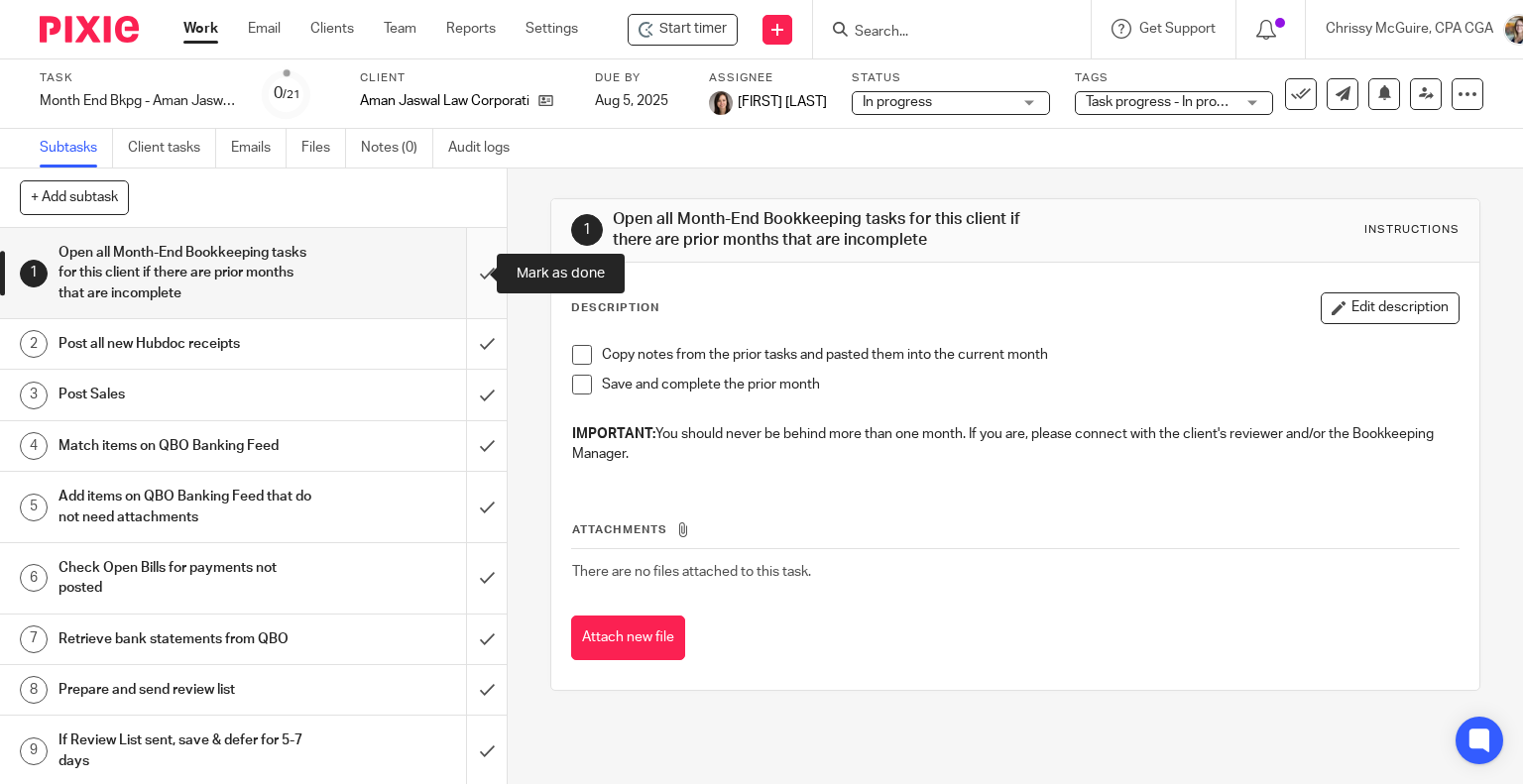 click at bounding box center [253, 273] 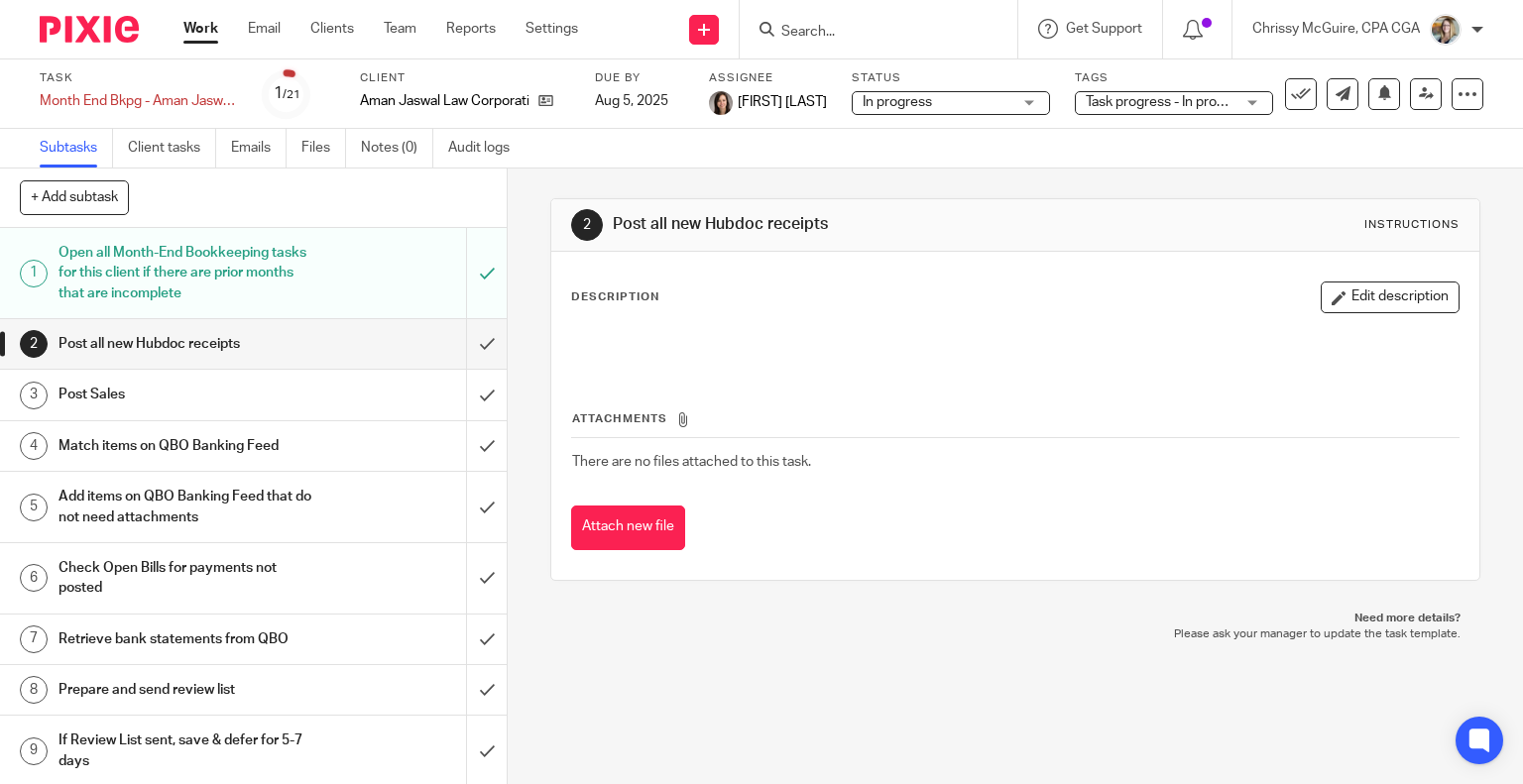 scroll, scrollTop: 0, scrollLeft: 0, axis: both 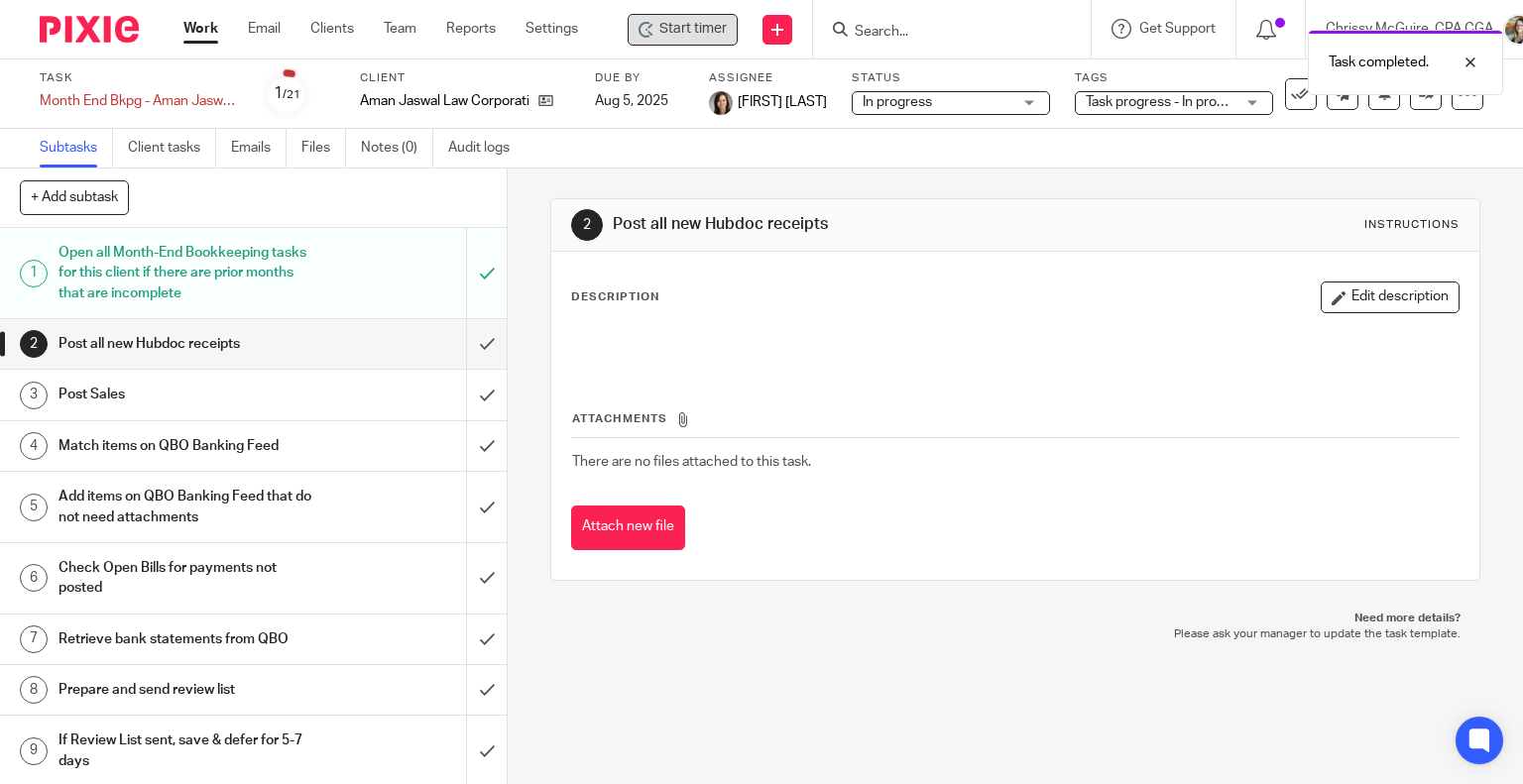 click on "Start timer" at bounding box center [693, 29] 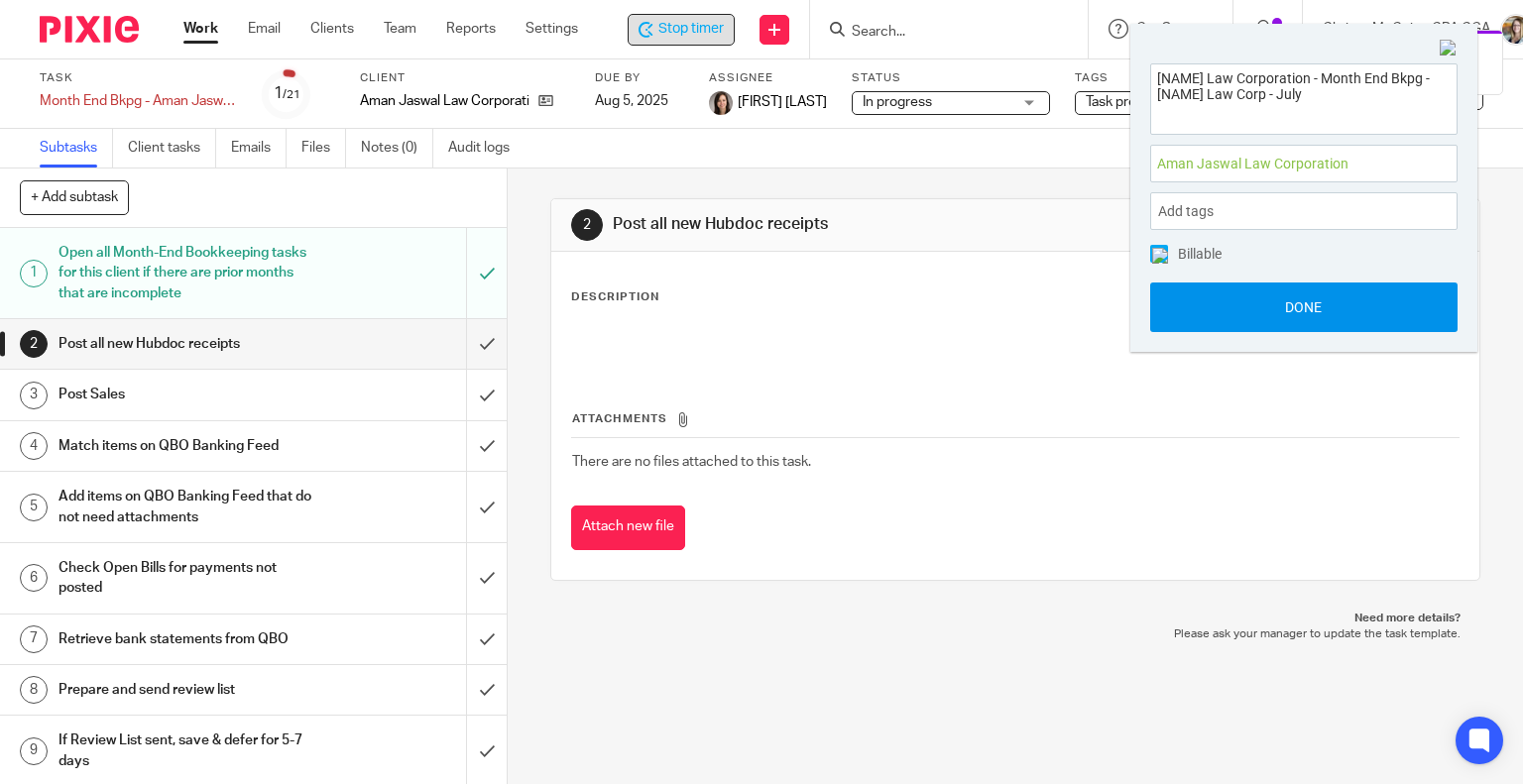 click on "Done" at bounding box center [1304, 307] 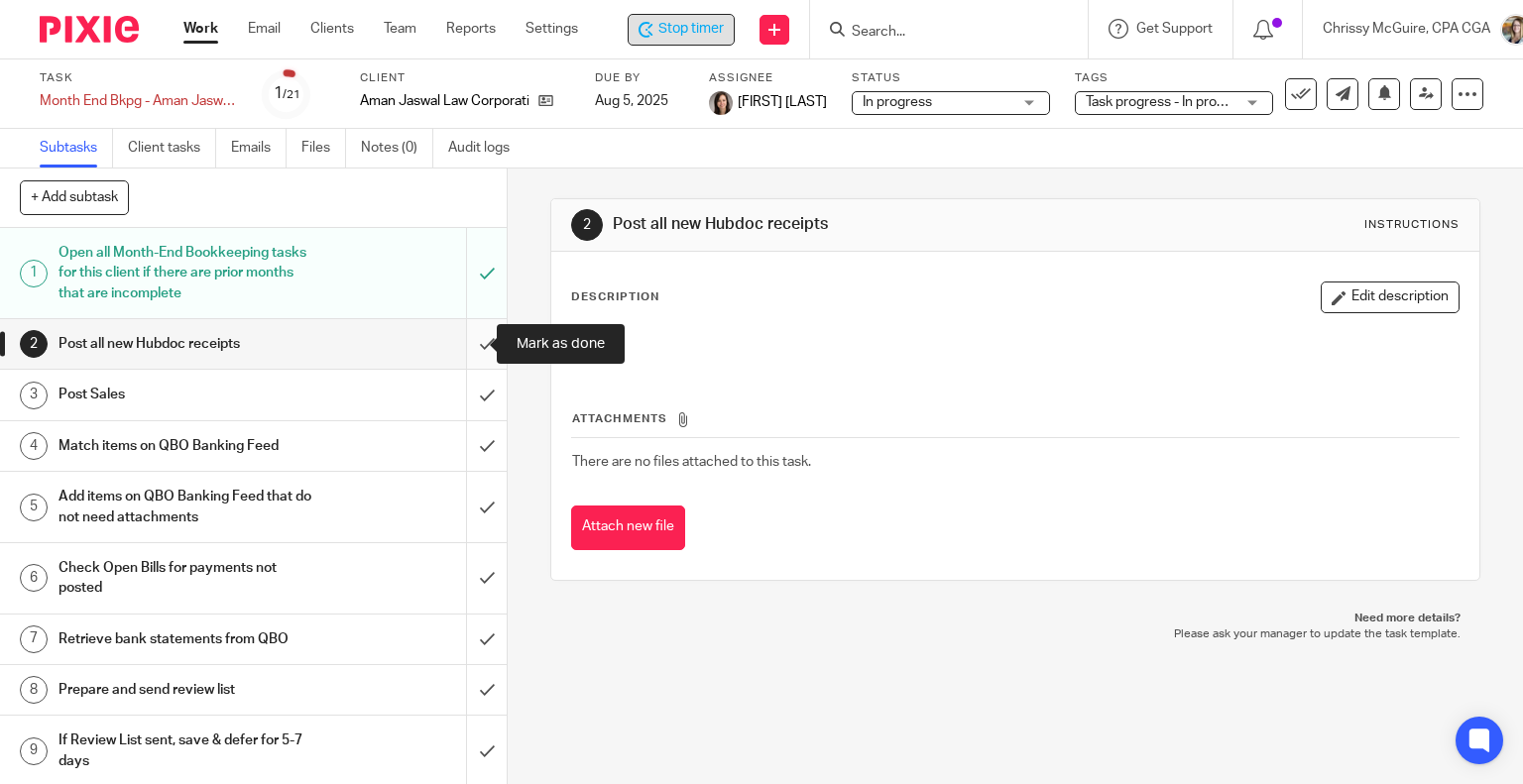 click at bounding box center [253, 344] 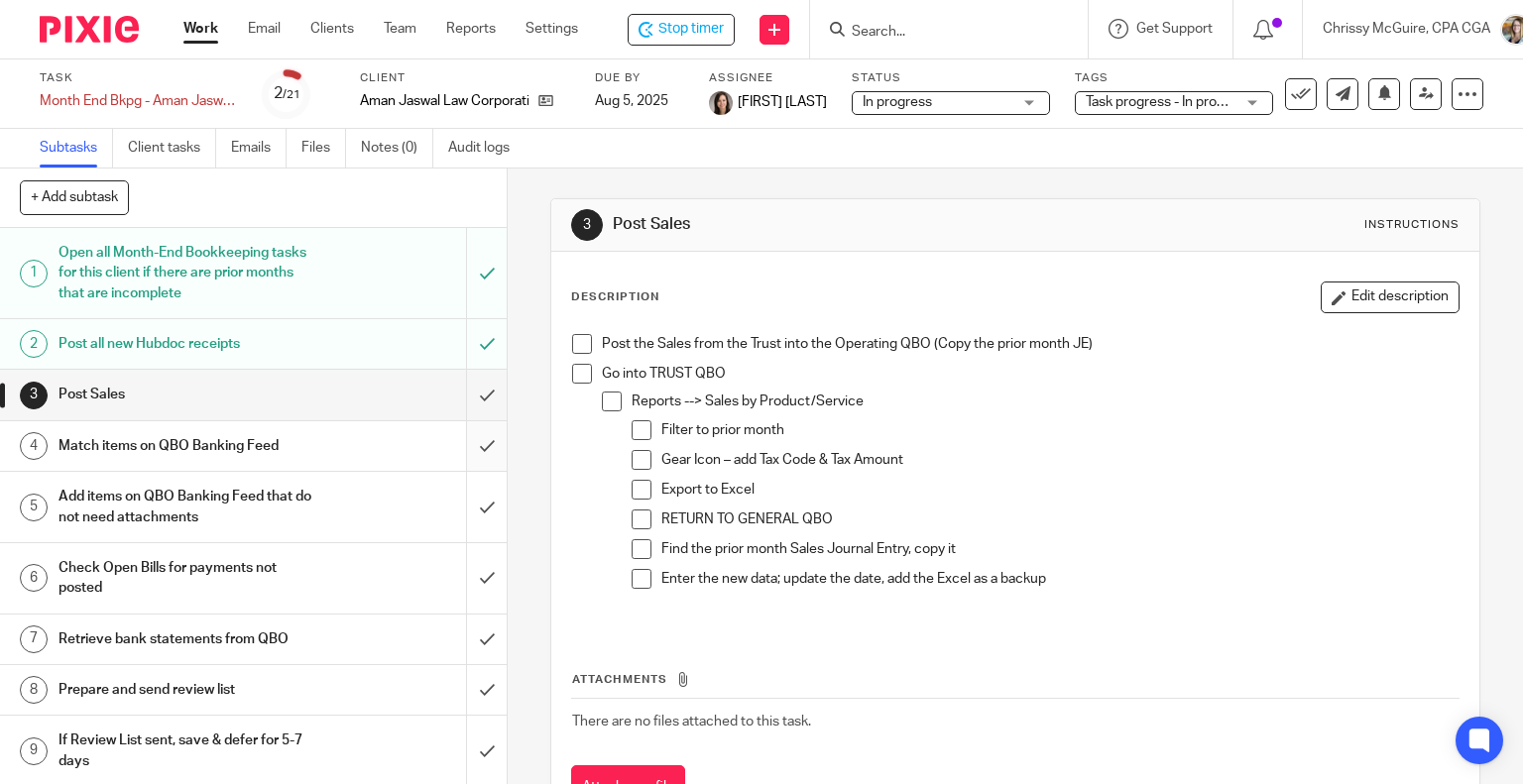 scroll, scrollTop: 0, scrollLeft: 0, axis: both 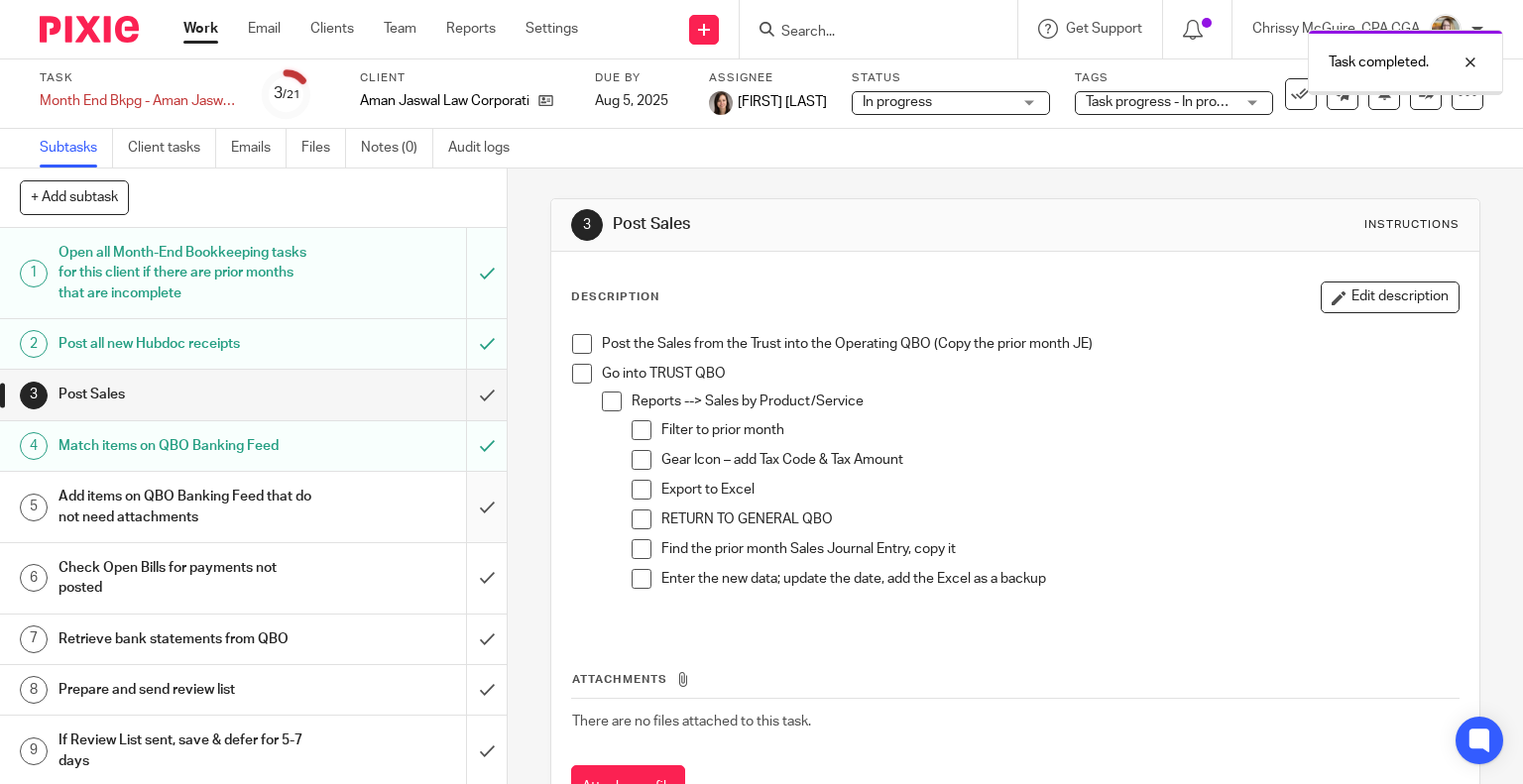 click at bounding box center [253, 506] 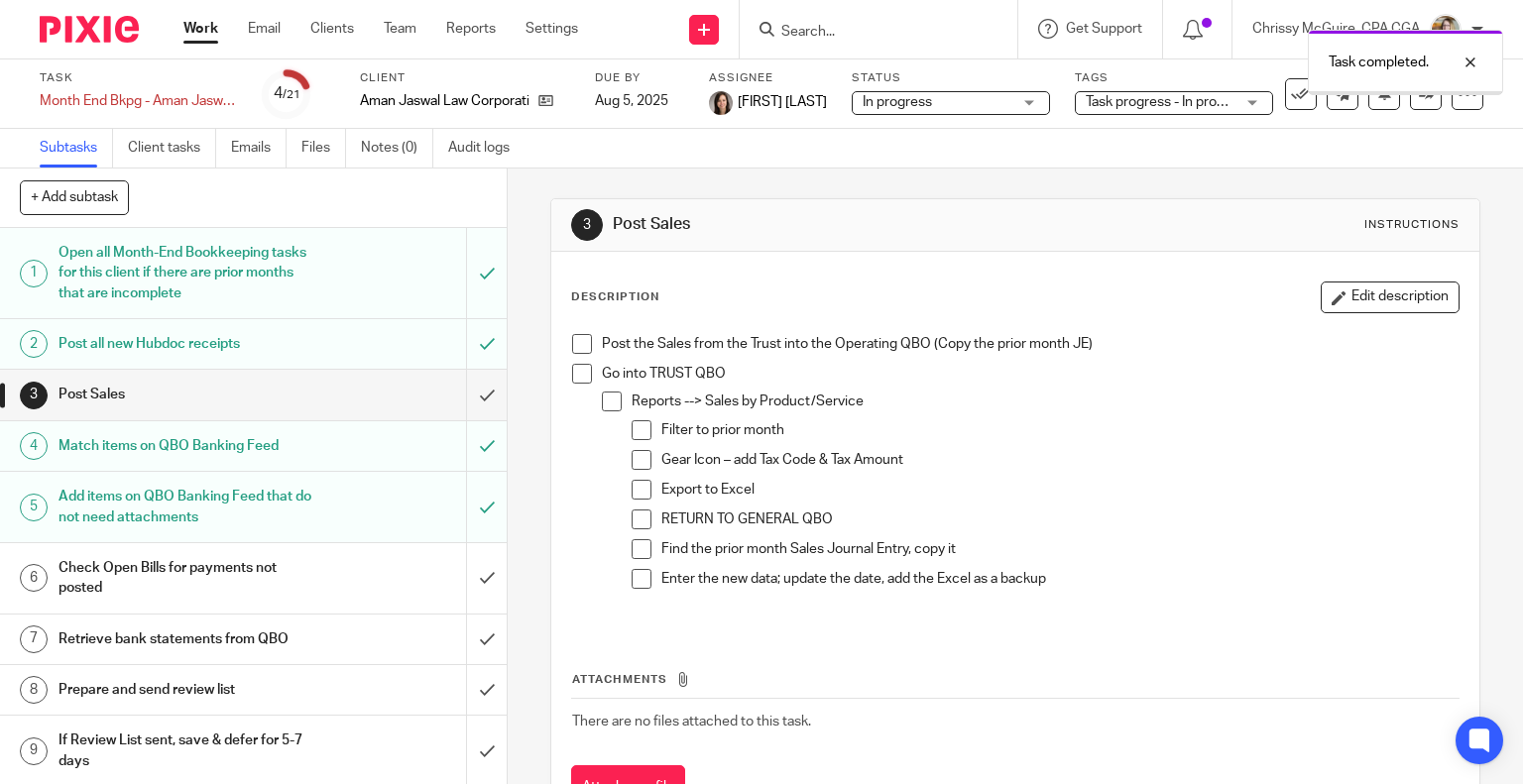 scroll, scrollTop: 0, scrollLeft: 0, axis: both 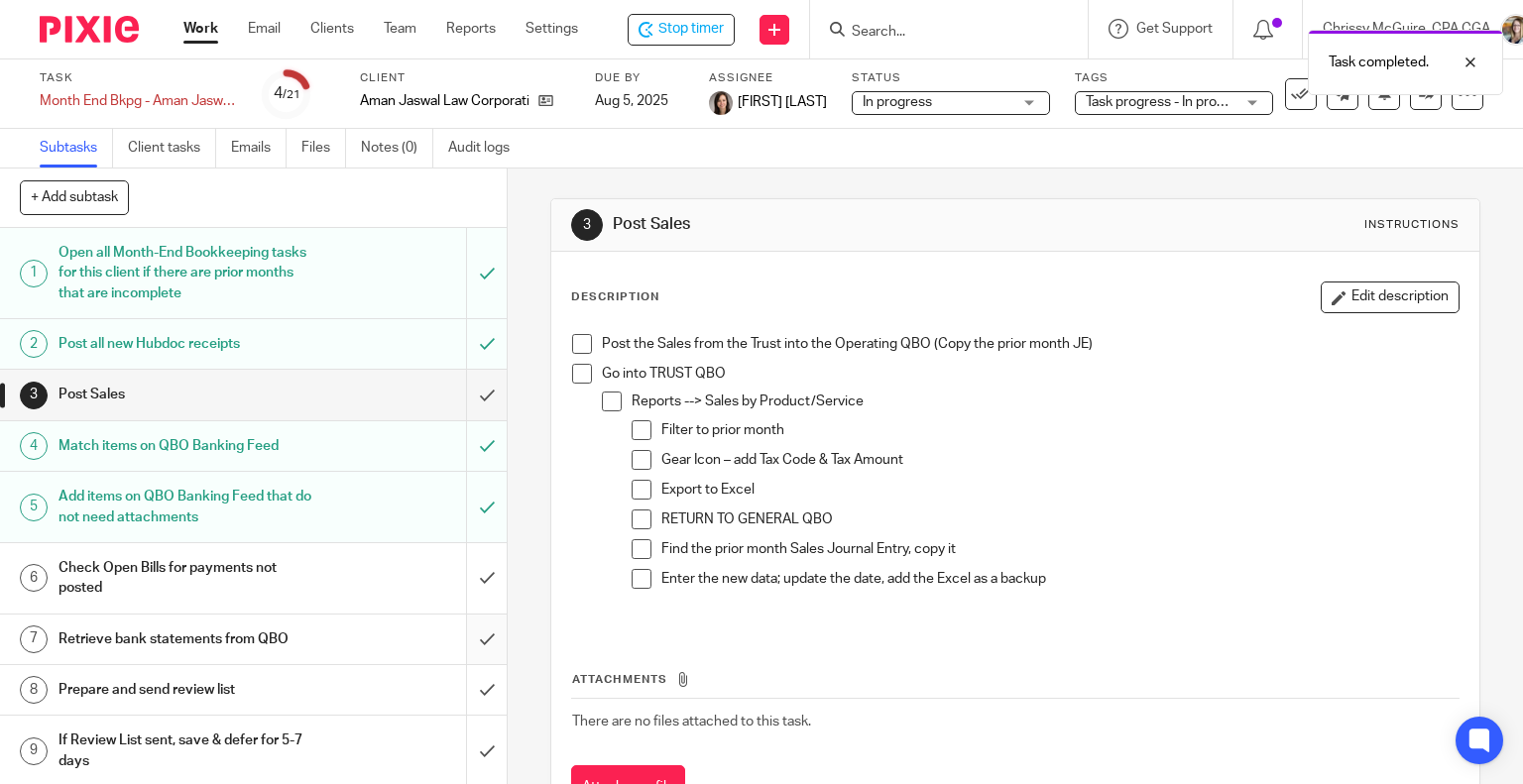 click at bounding box center [253, 639] 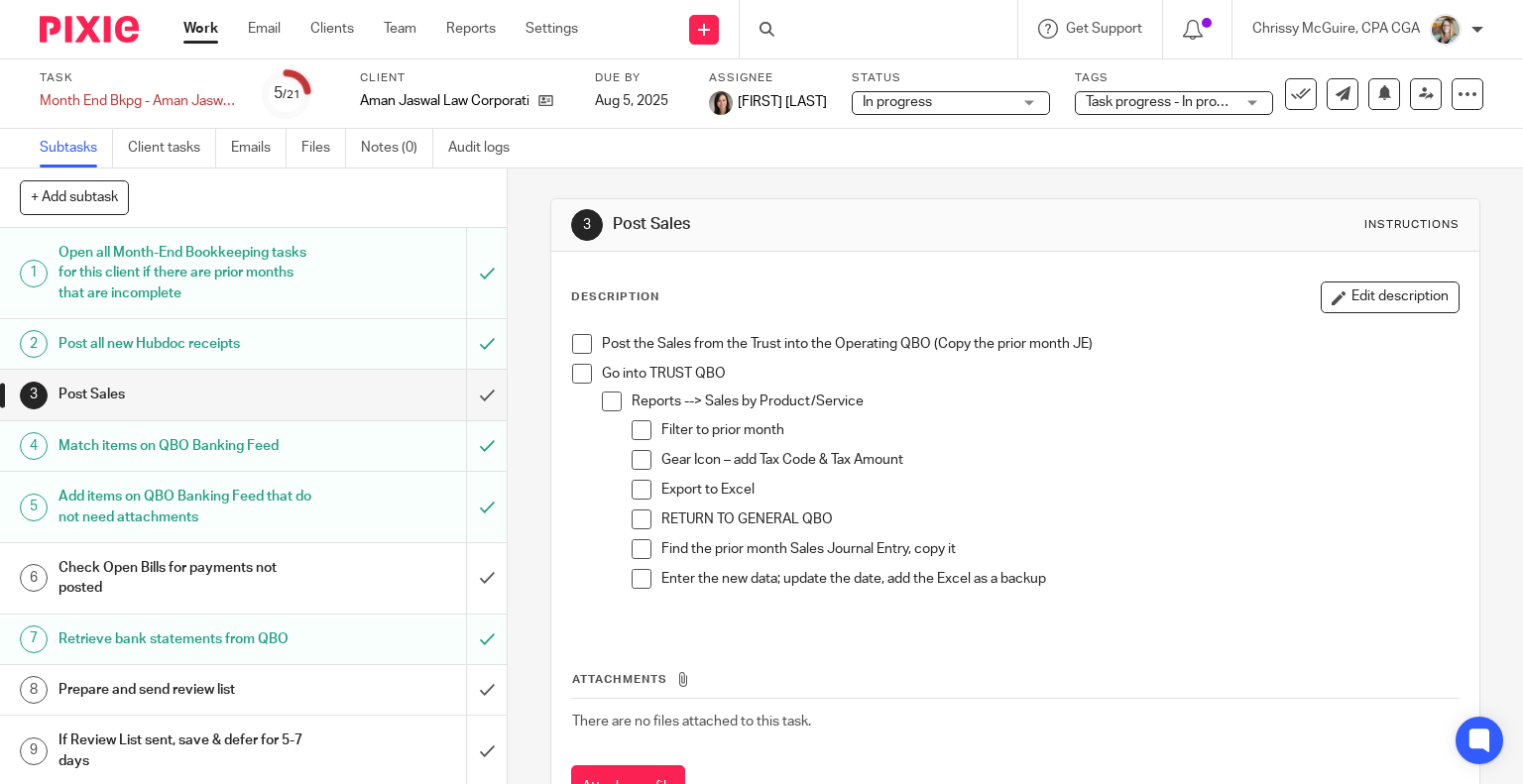 scroll, scrollTop: 0, scrollLeft: 0, axis: both 